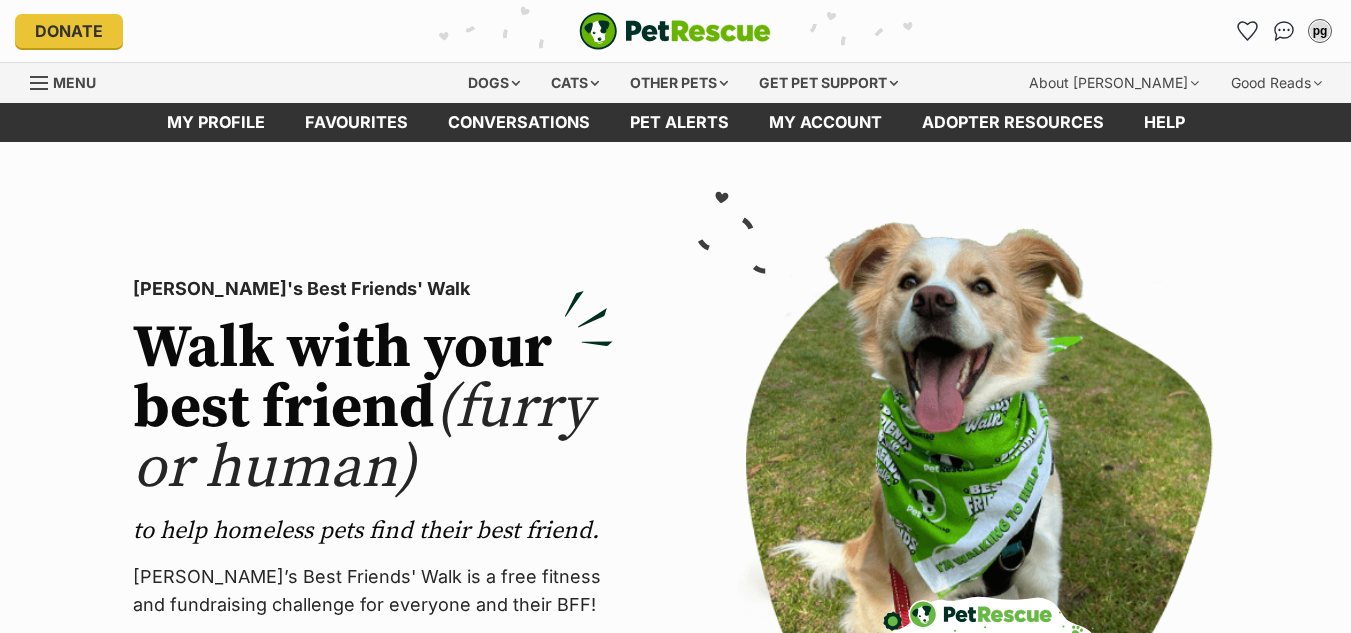 scroll, scrollTop: 0, scrollLeft: 0, axis: both 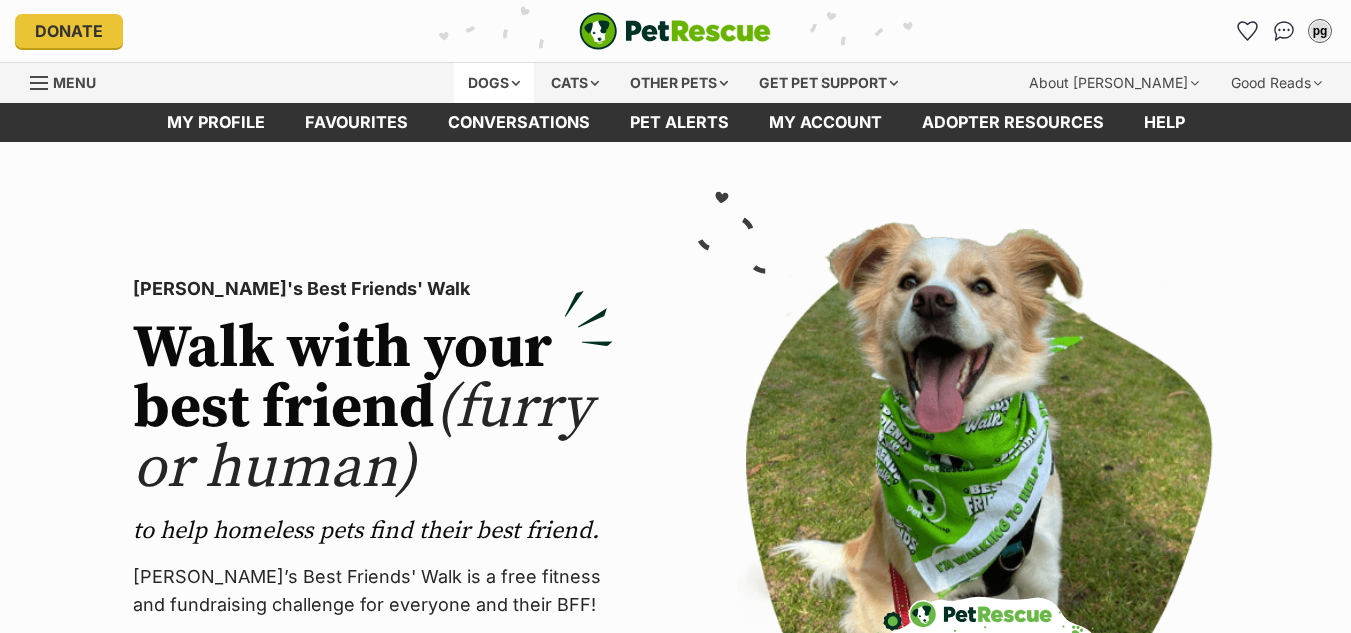 click on "Dogs" at bounding box center (494, 83) 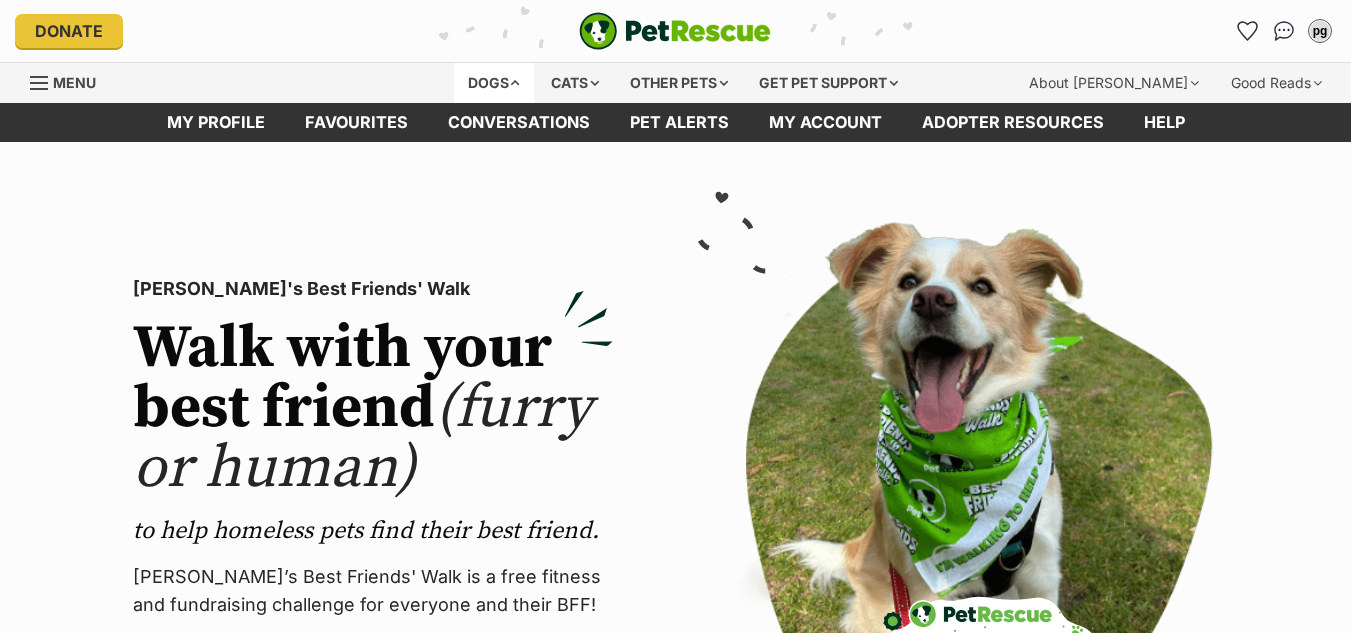 scroll, scrollTop: 0, scrollLeft: 0, axis: both 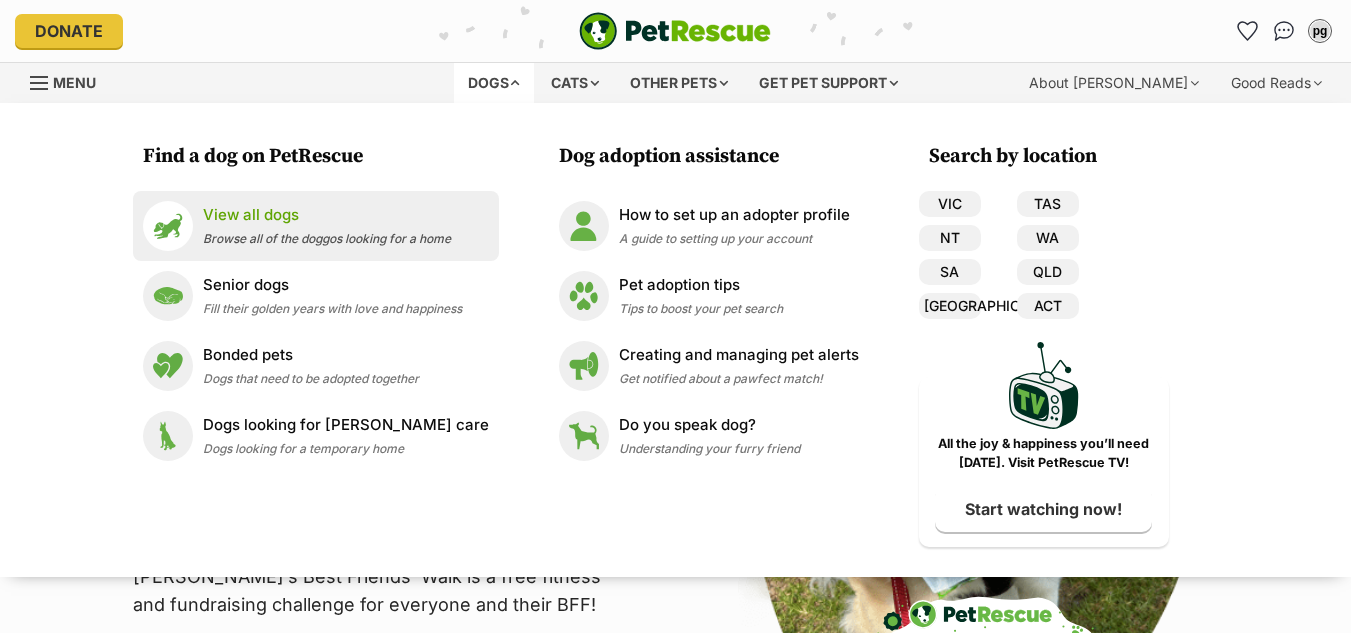 click on "Browse all of the doggos looking for a home" at bounding box center (327, 238) 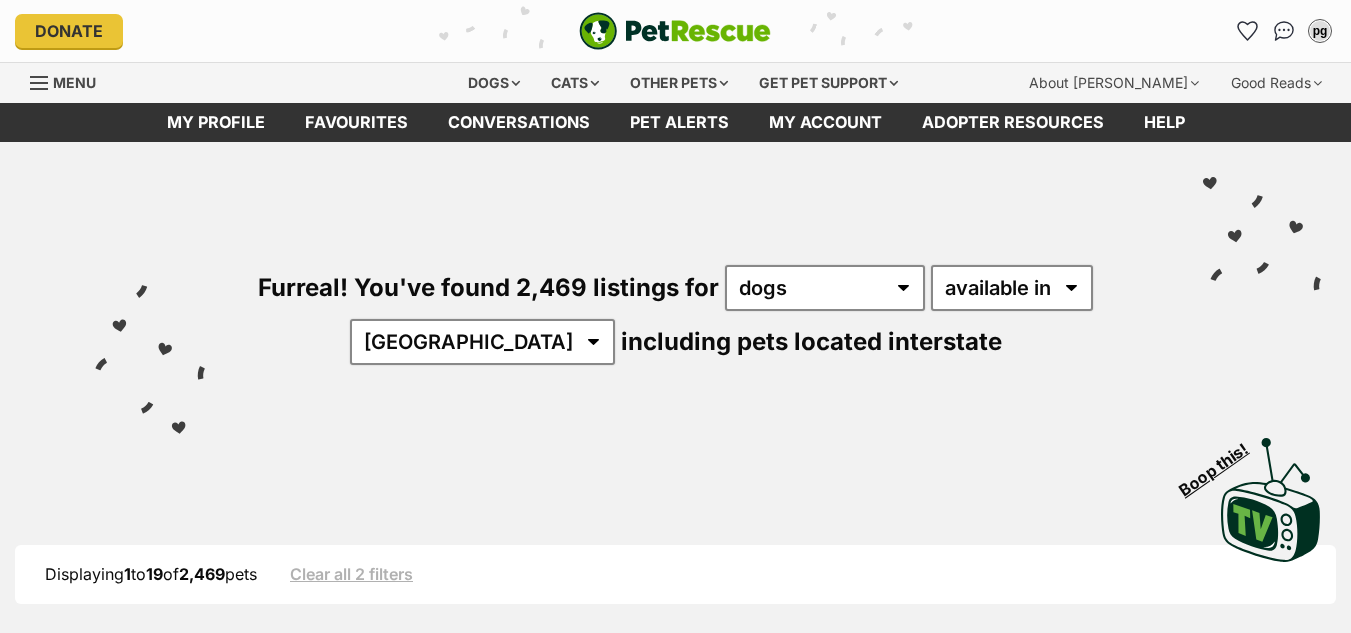scroll, scrollTop: 0, scrollLeft: 0, axis: both 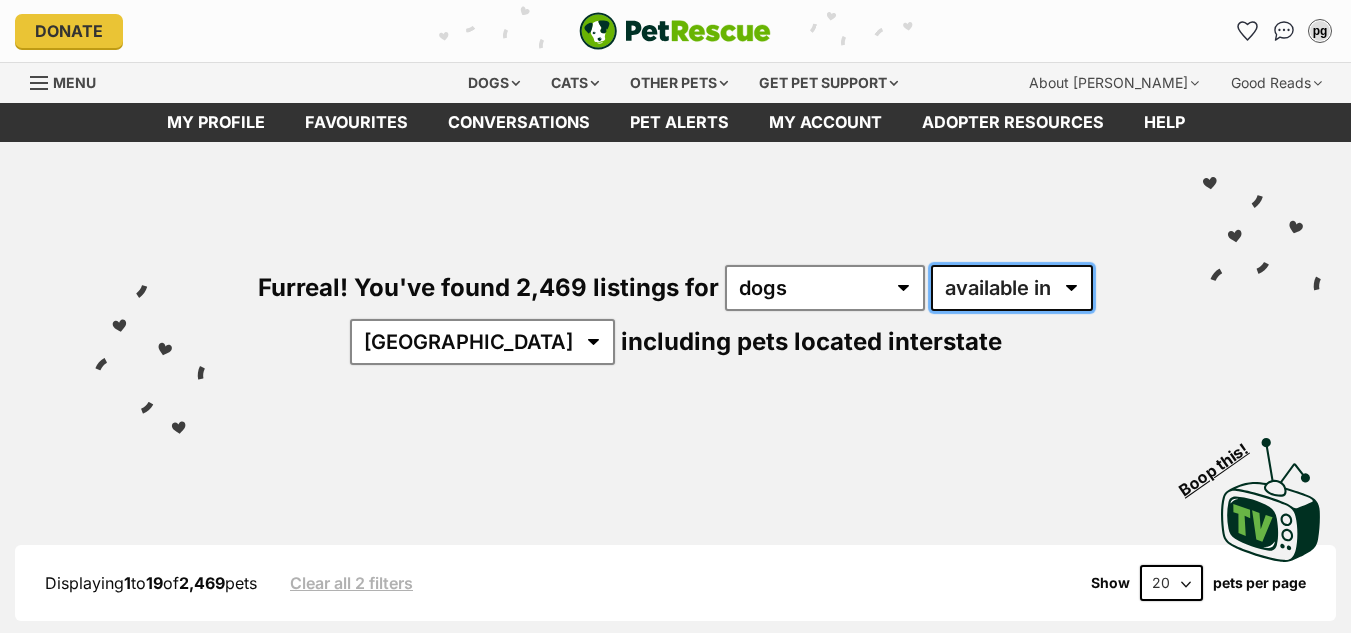 click on "available in
located in" at bounding box center [1012, 288] 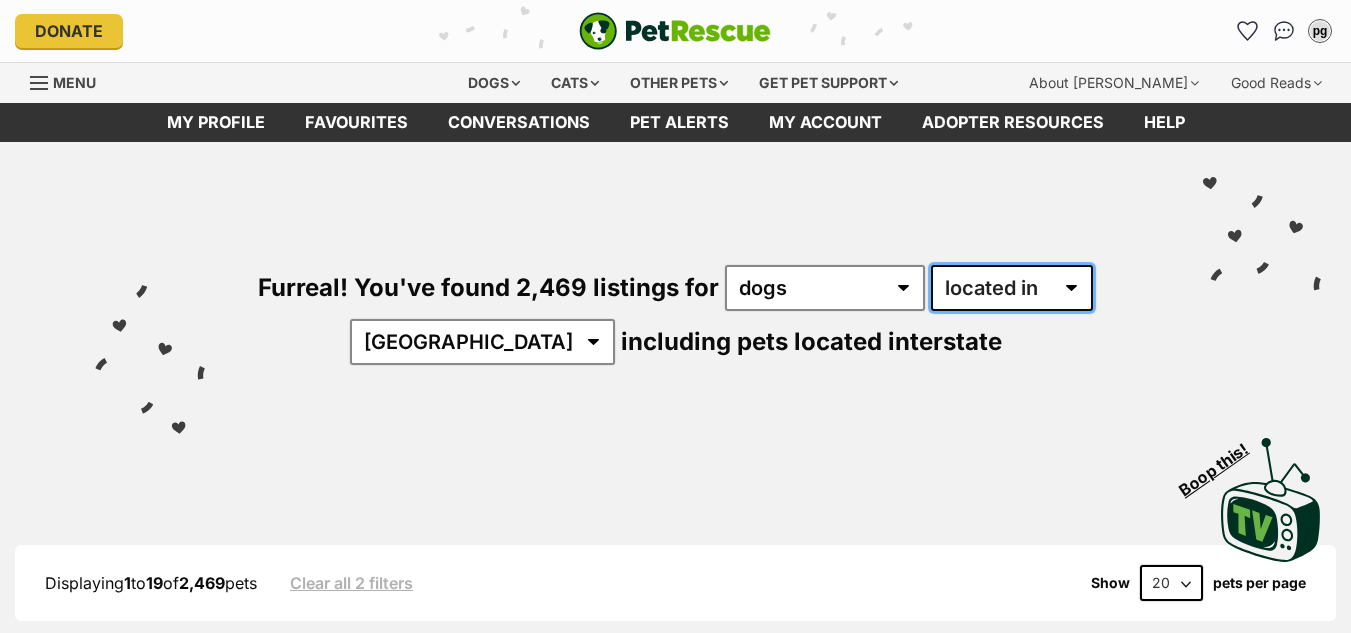 click on "available in
located in" at bounding box center (1012, 288) 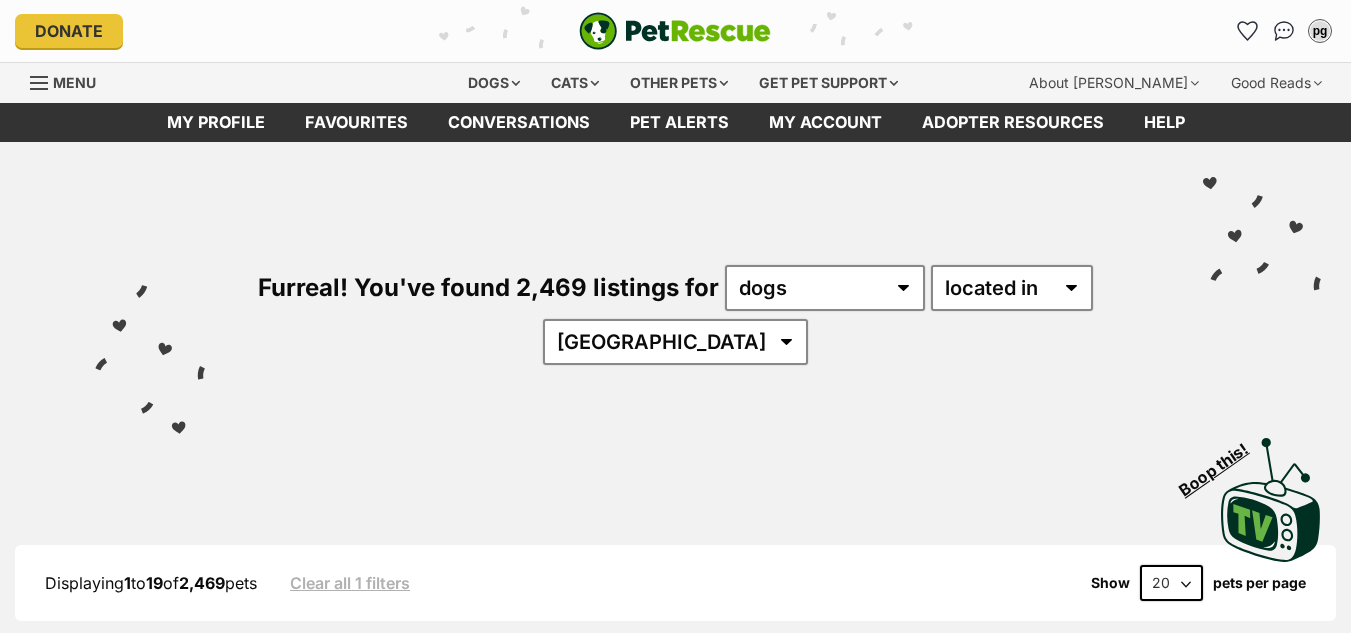 scroll, scrollTop: 0, scrollLeft: 0, axis: both 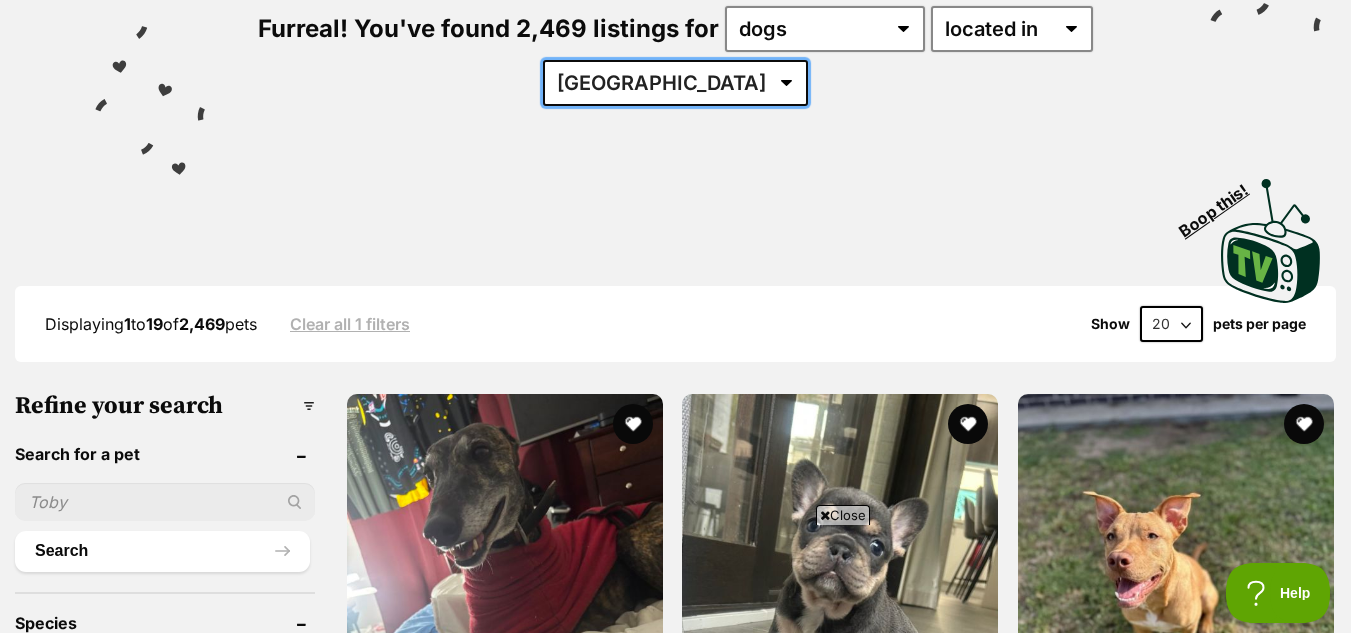 click on "Australia
ACT
NSW
NT
QLD
SA
TAS
VIC
WA" at bounding box center (675, 83) 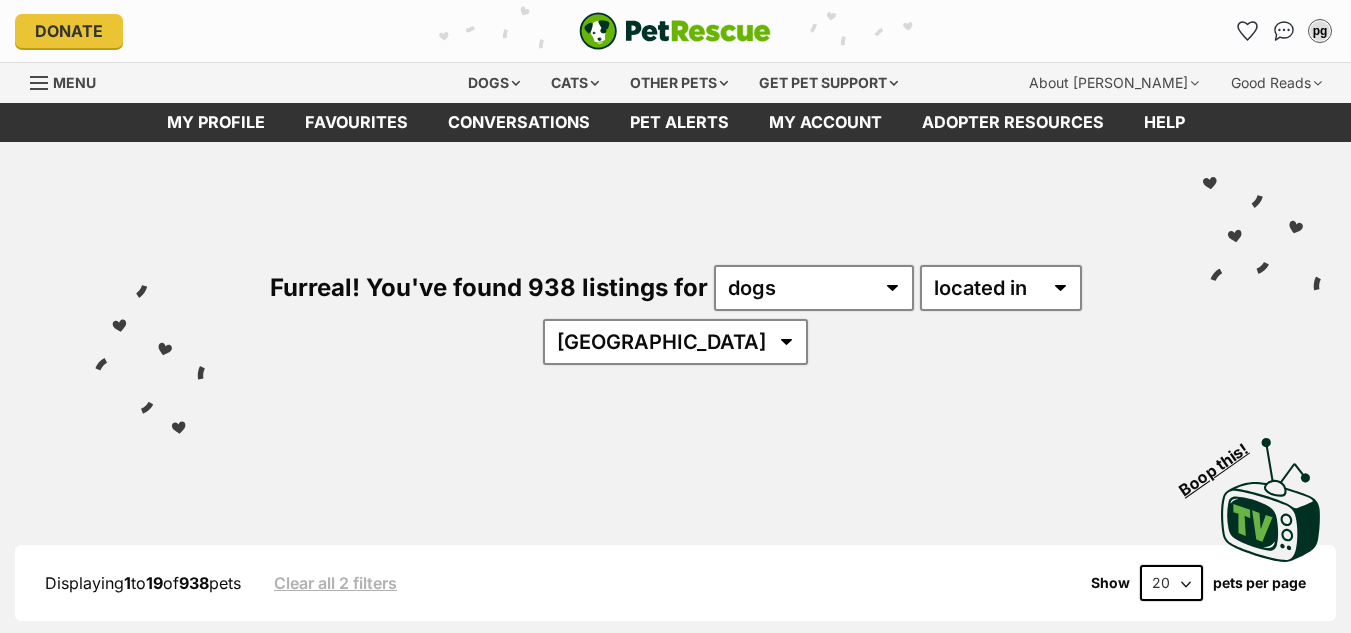 scroll, scrollTop: 0, scrollLeft: 0, axis: both 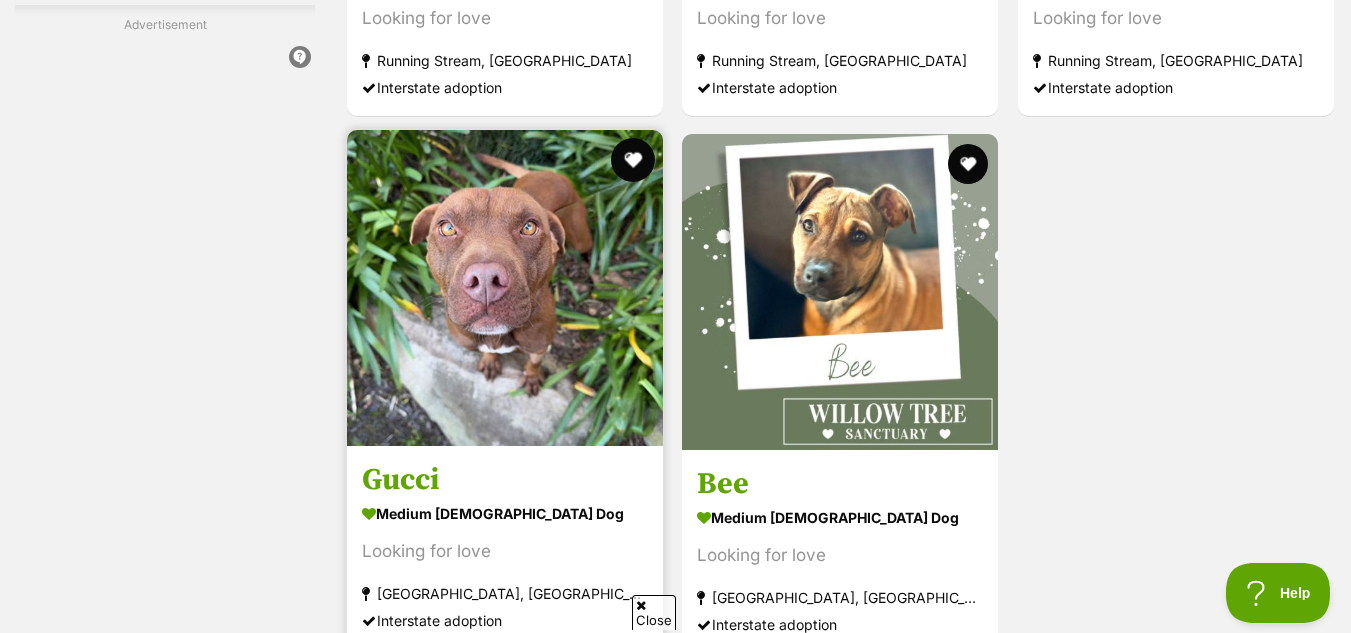 click at bounding box center [633, 160] 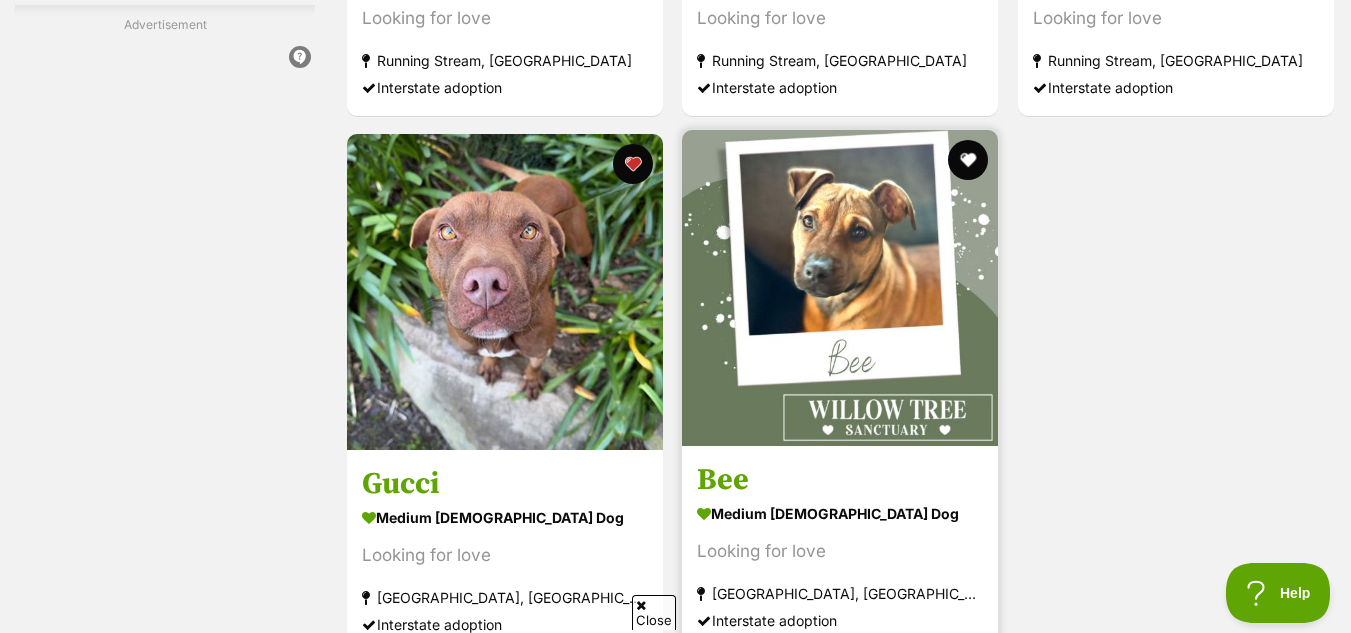 scroll, scrollTop: 0, scrollLeft: 0, axis: both 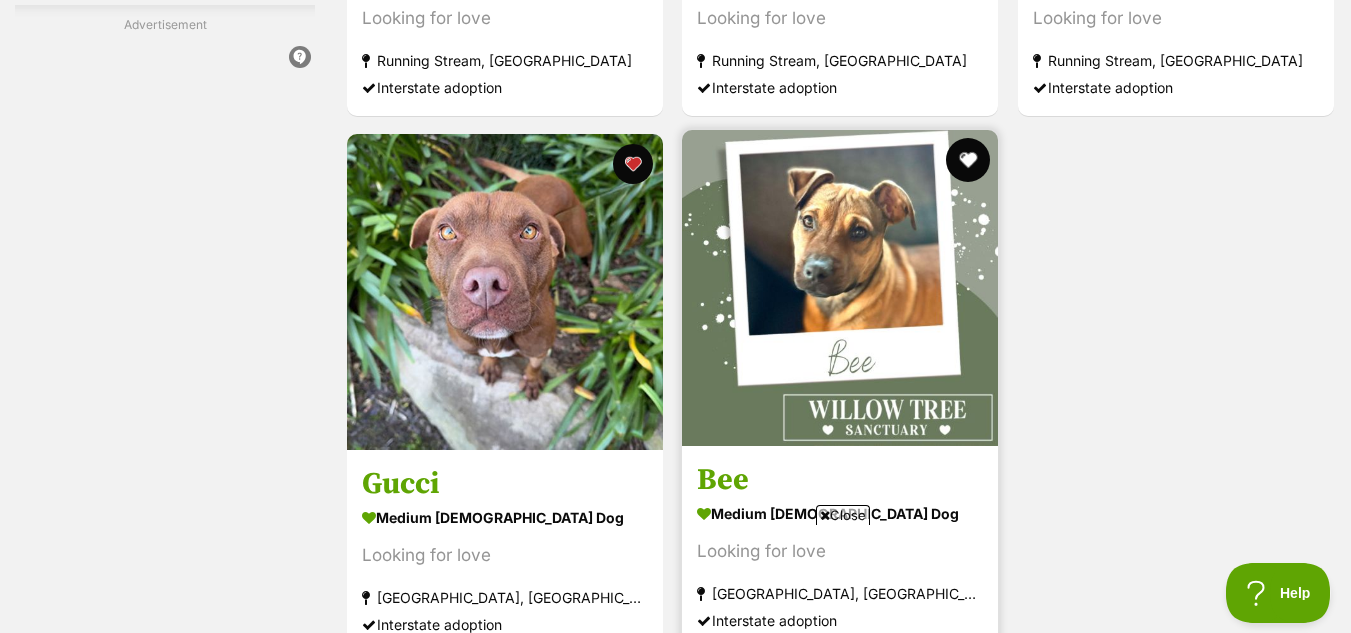 click at bounding box center [969, 160] 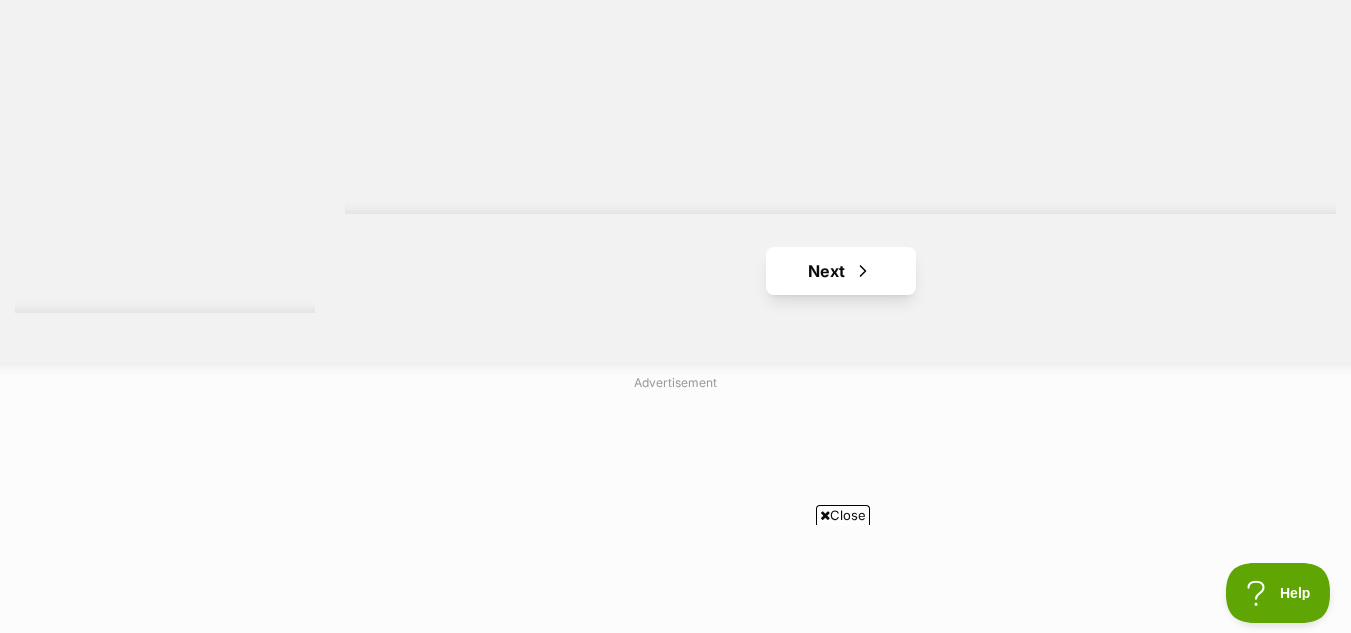 scroll, scrollTop: 5083, scrollLeft: 0, axis: vertical 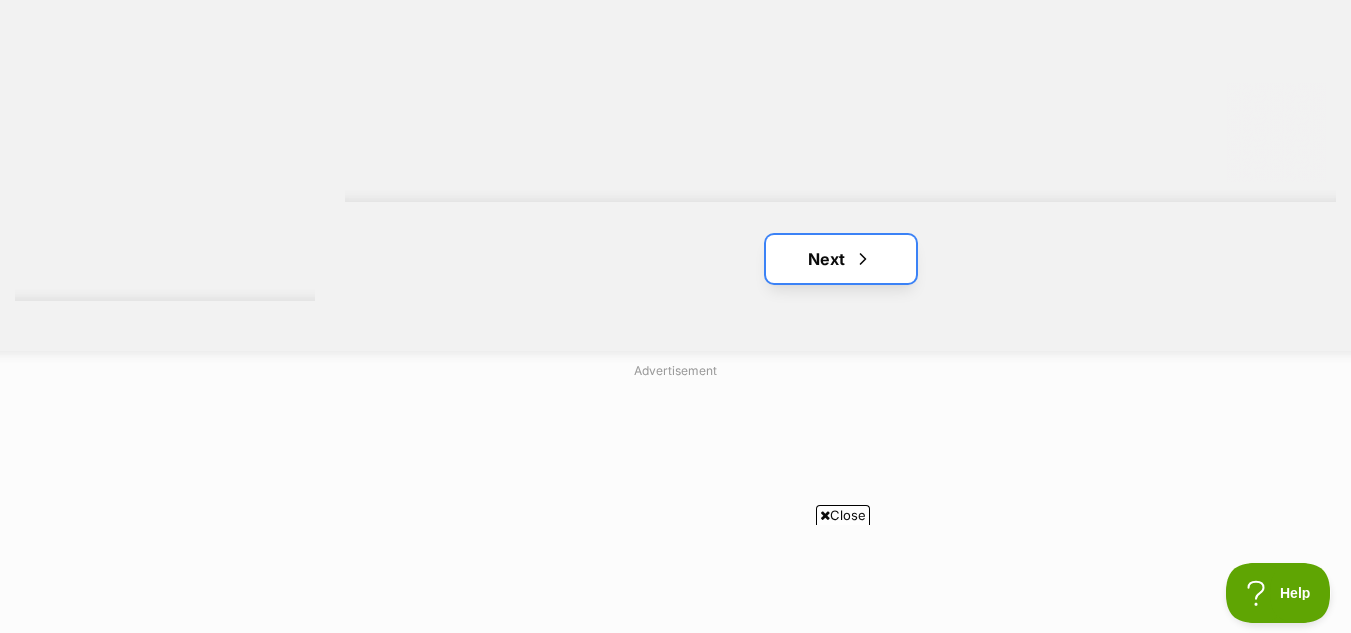 click at bounding box center [863, 259] 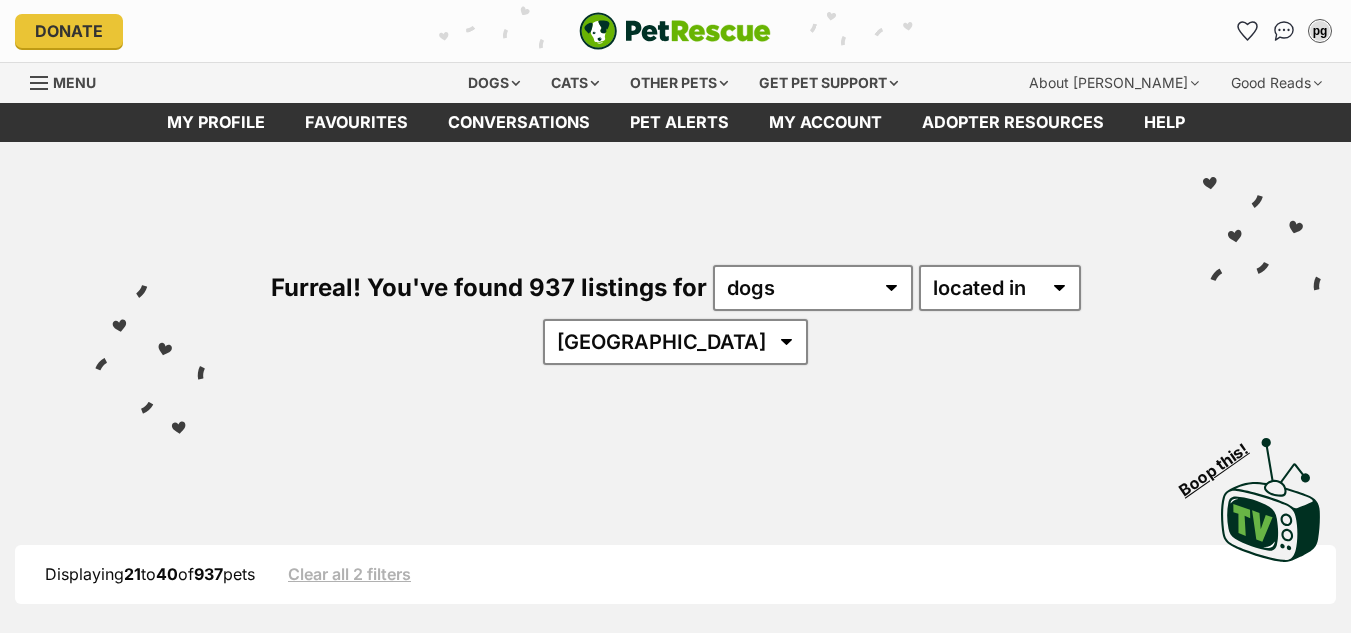 scroll, scrollTop: 0, scrollLeft: 0, axis: both 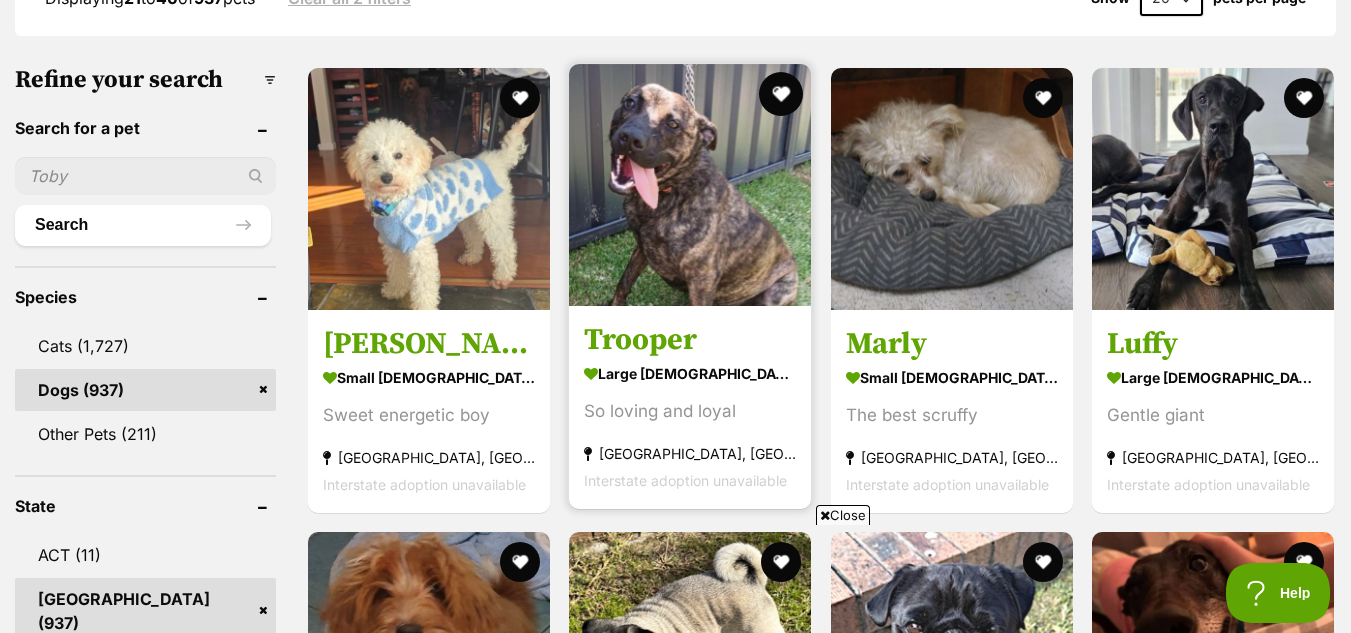 click at bounding box center [782, 94] 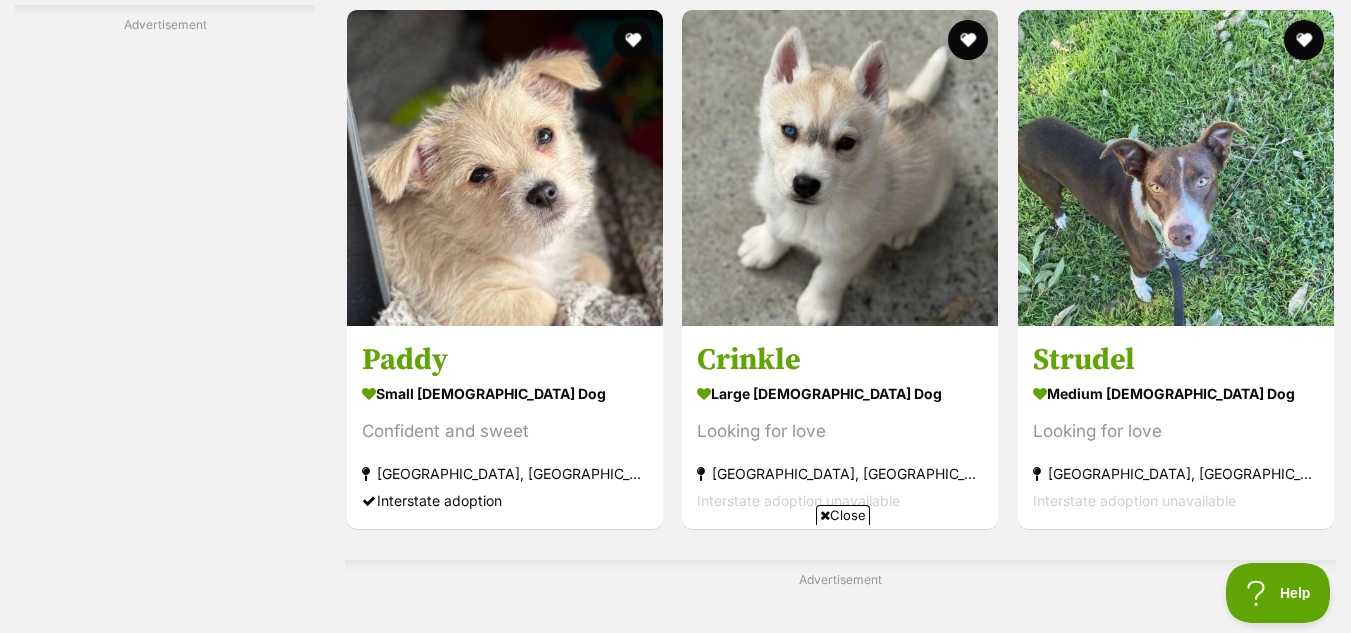 scroll, scrollTop: 3881, scrollLeft: 0, axis: vertical 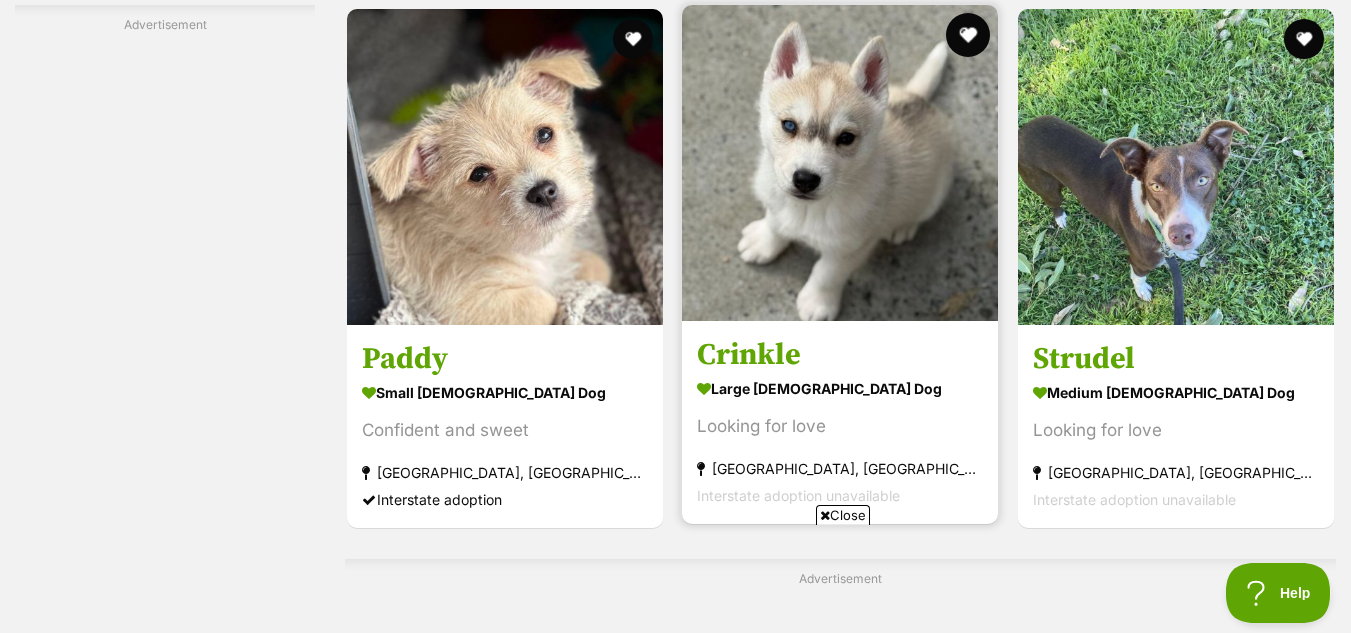 click at bounding box center (969, 35) 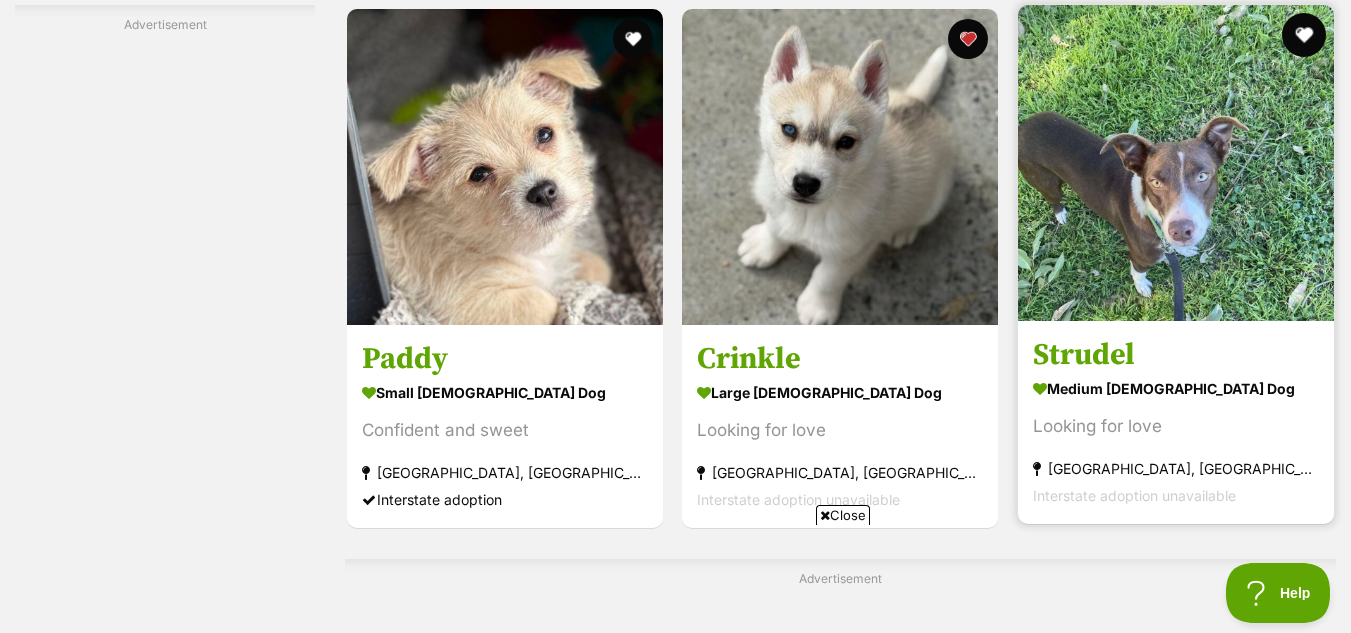 click at bounding box center [1304, 35] 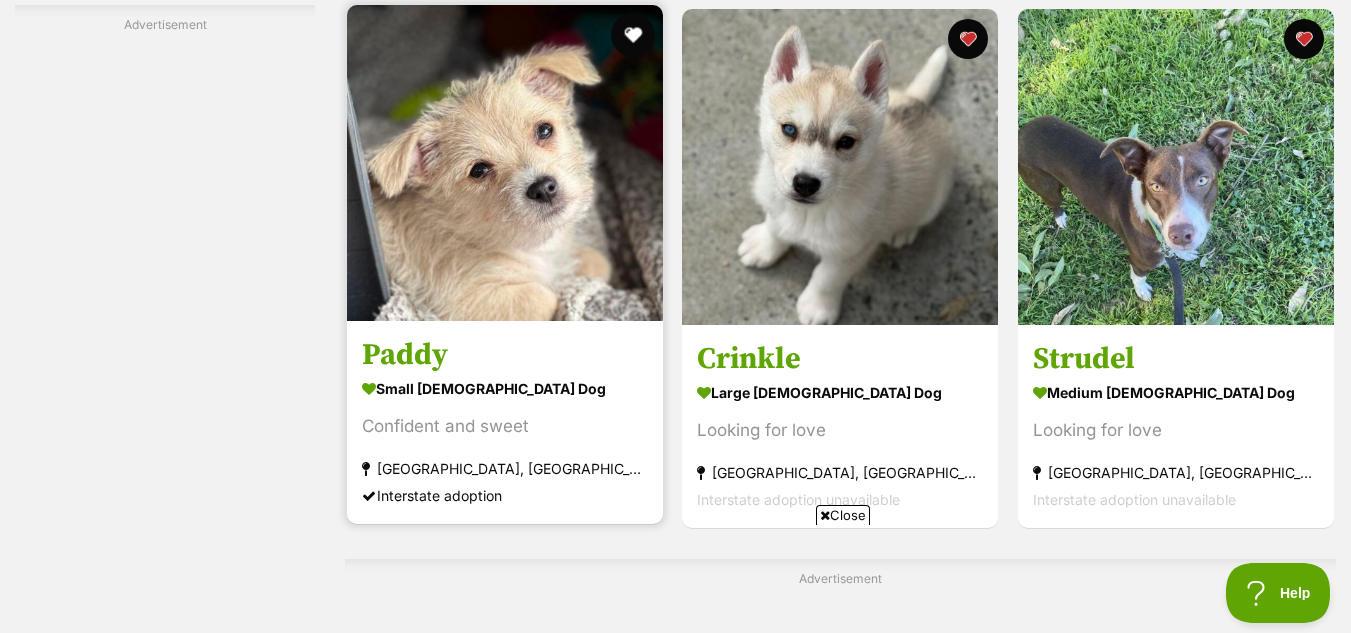 click at bounding box center (633, 35) 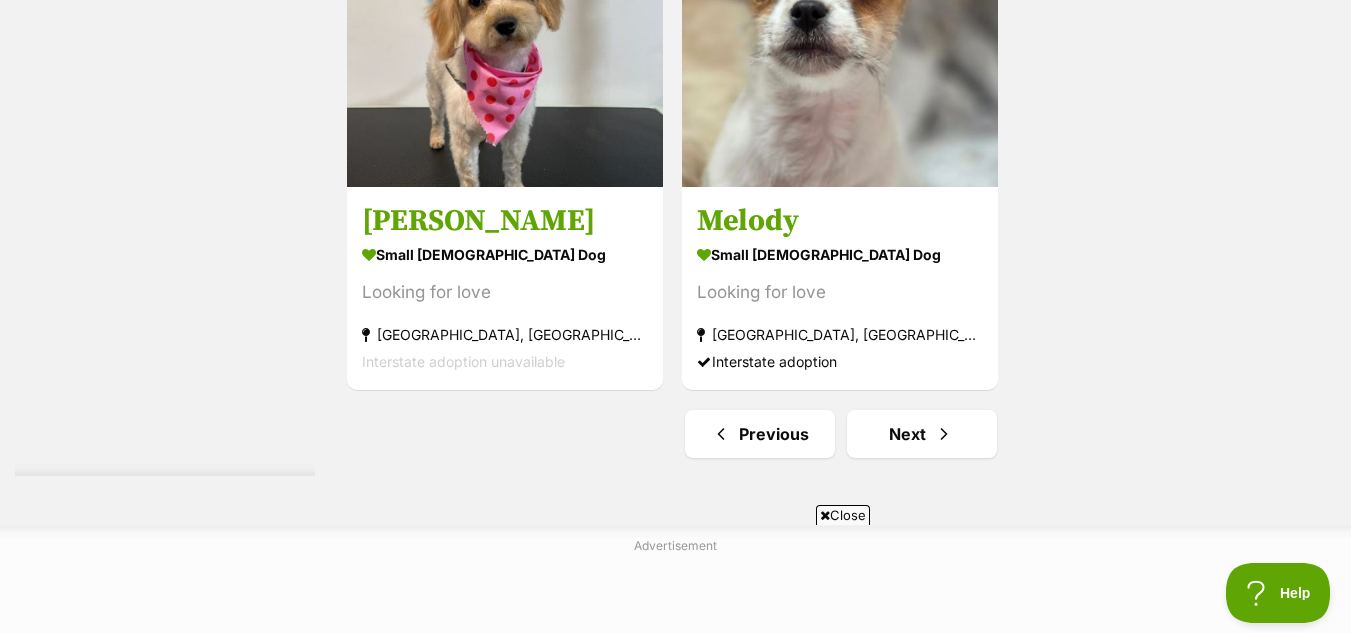 scroll, scrollTop: 4933, scrollLeft: 0, axis: vertical 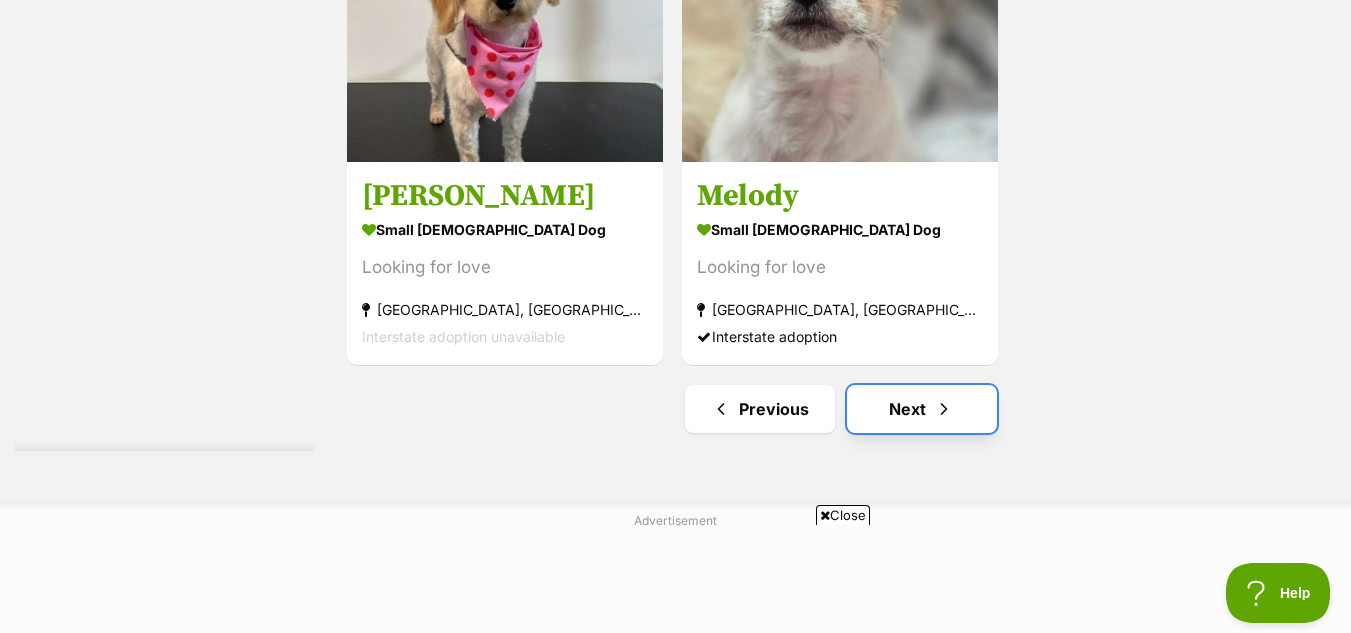 click on "Next" at bounding box center [922, 409] 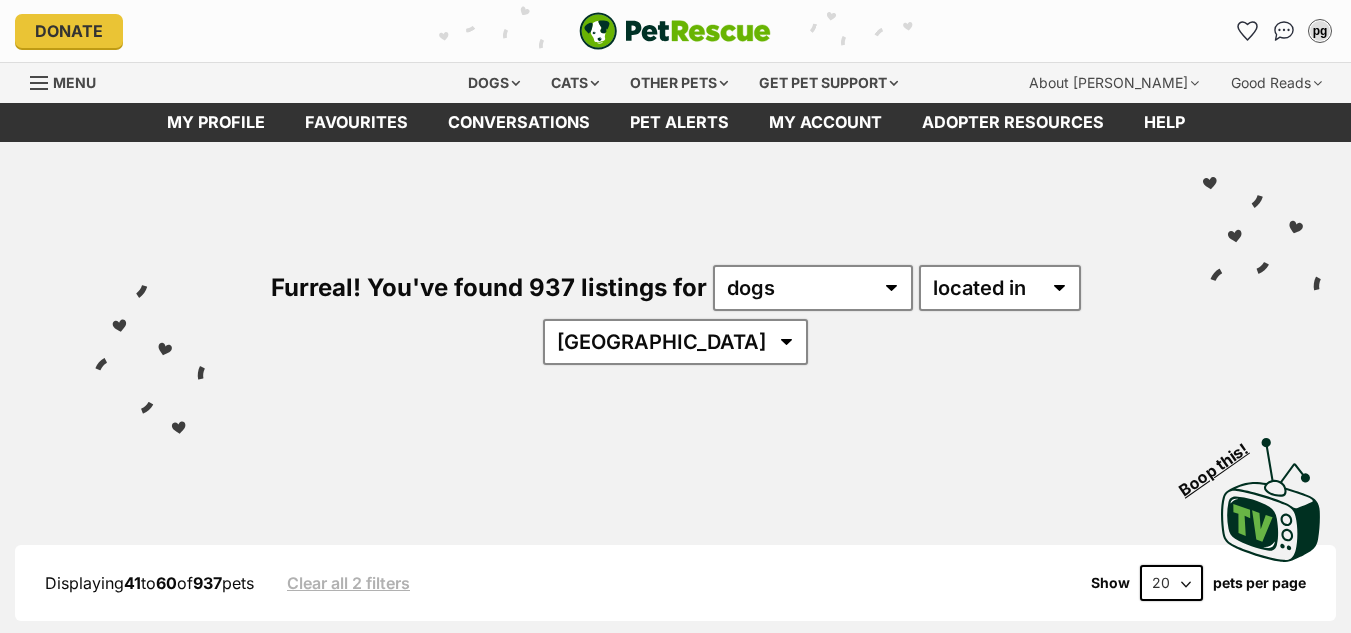 scroll, scrollTop: 0, scrollLeft: 0, axis: both 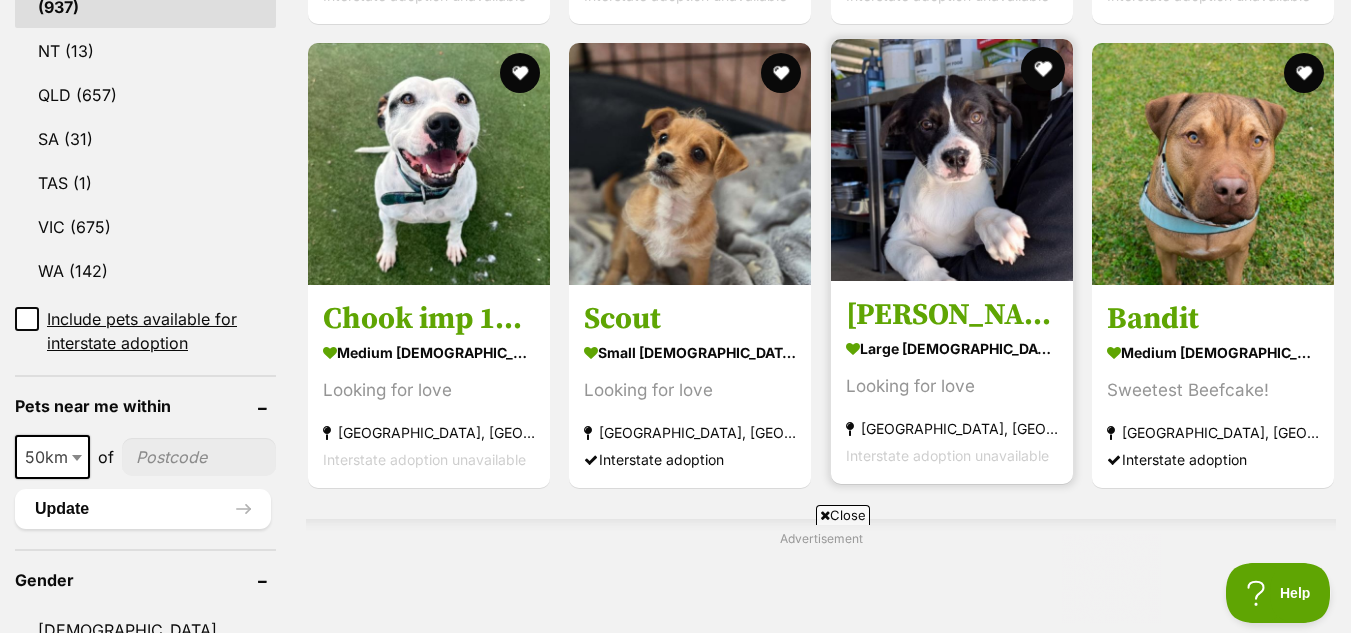 click at bounding box center [1043, 69] 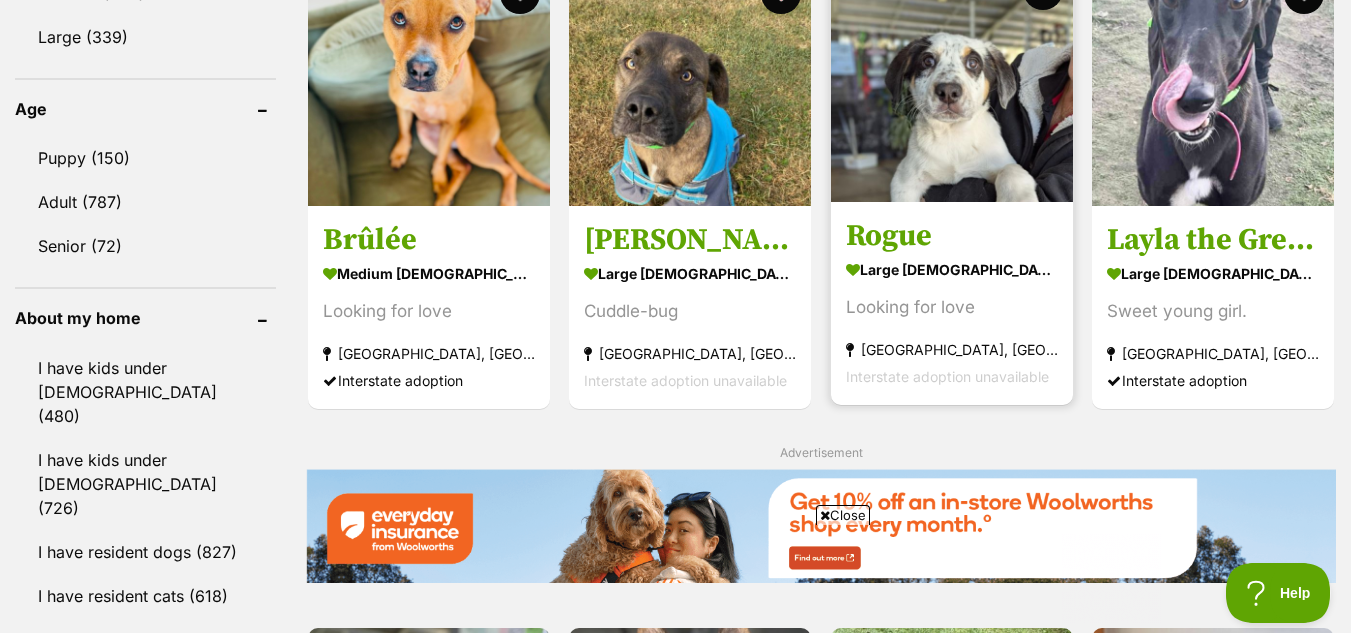 scroll, scrollTop: 1998, scrollLeft: 0, axis: vertical 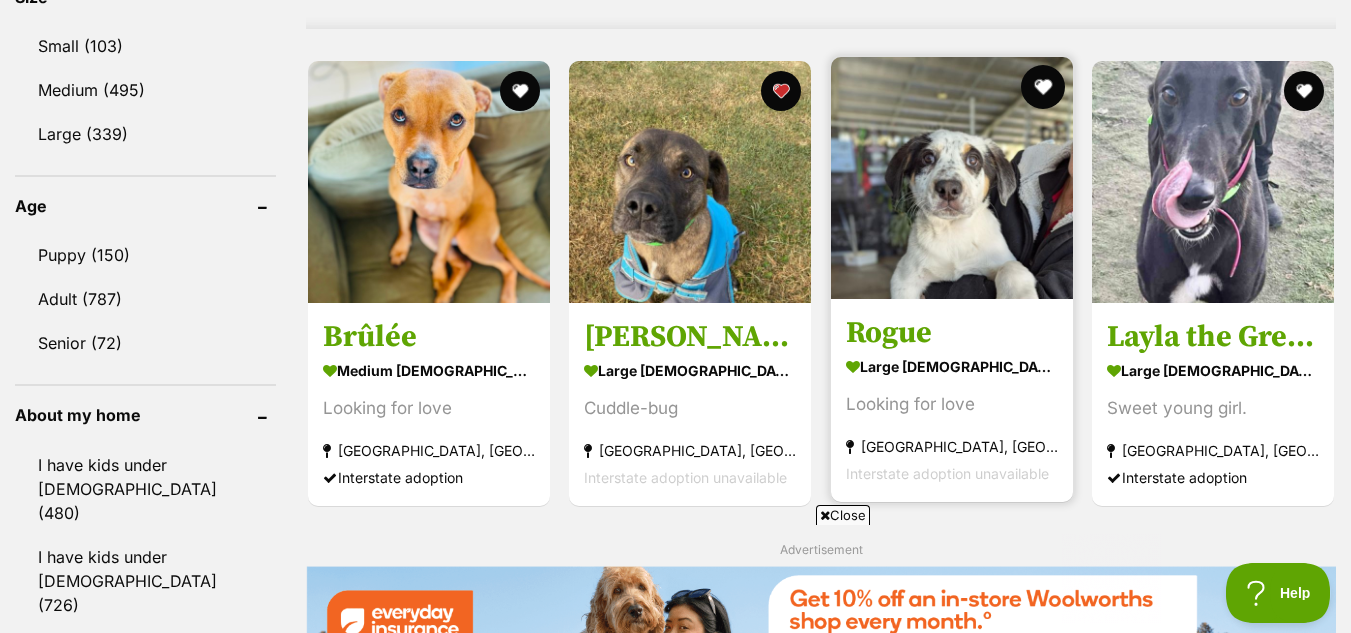 click at bounding box center (1043, 87) 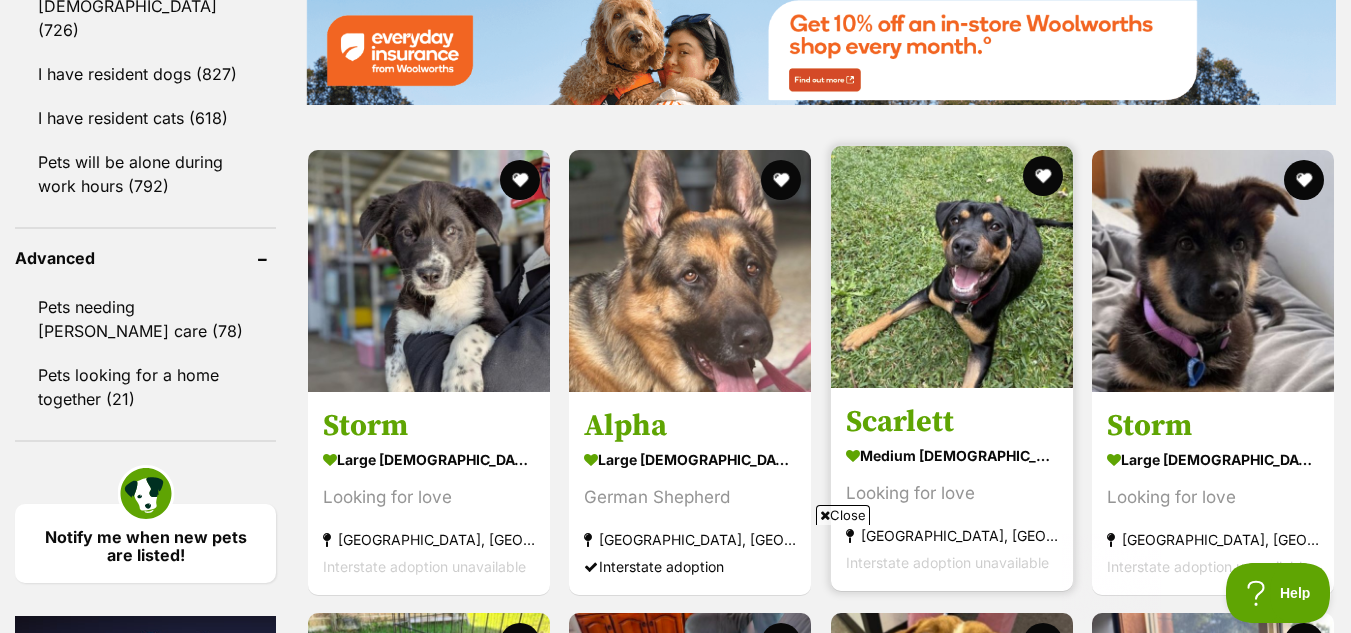 scroll, scrollTop: 2574, scrollLeft: 0, axis: vertical 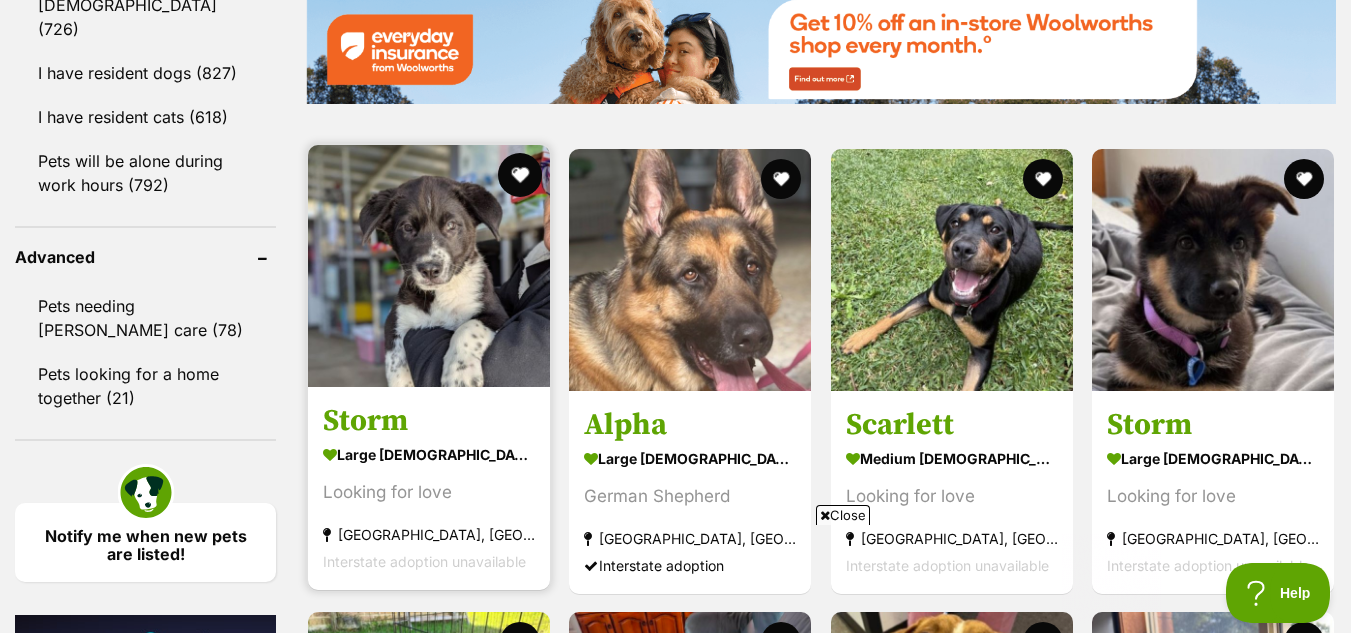 click at bounding box center (520, 175) 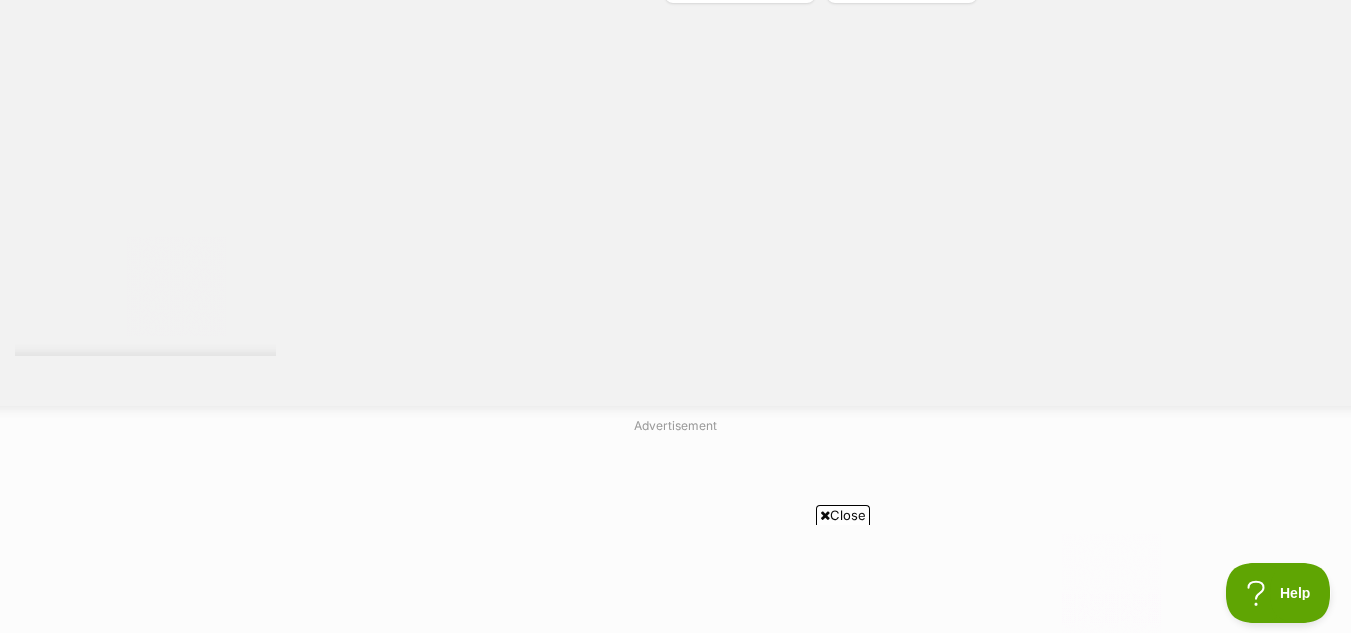 scroll, scrollTop: 4049, scrollLeft: 0, axis: vertical 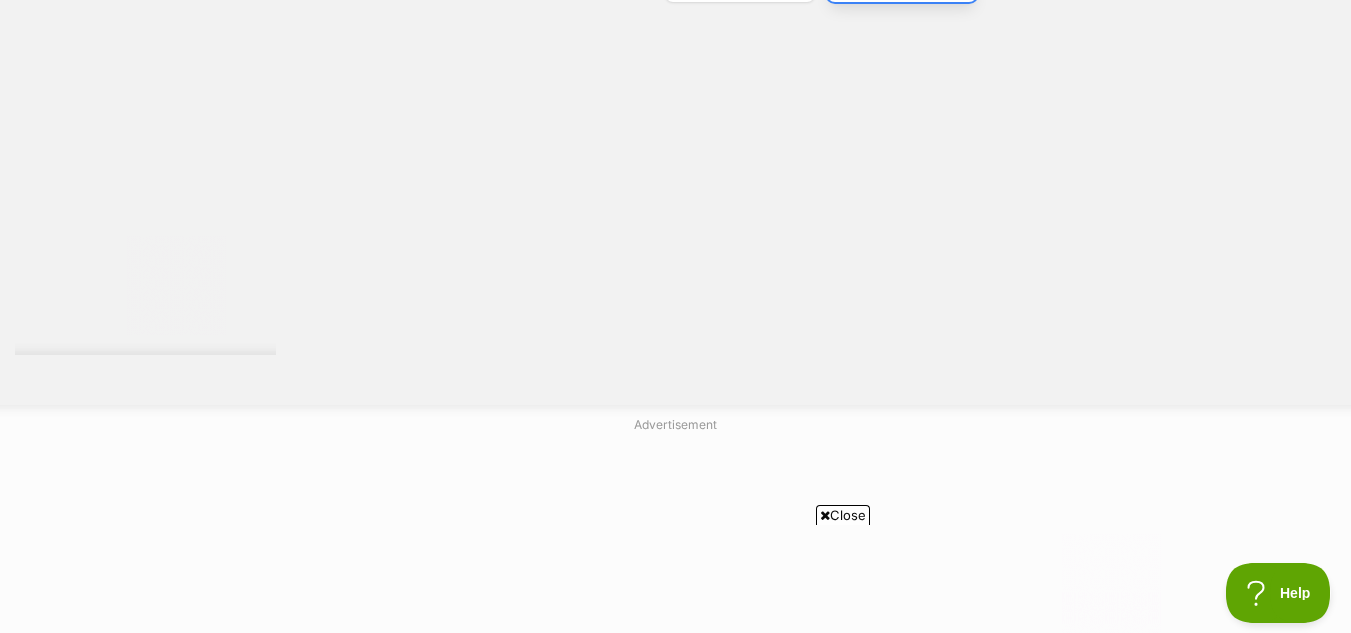 click on "Next" at bounding box center (902, -22) 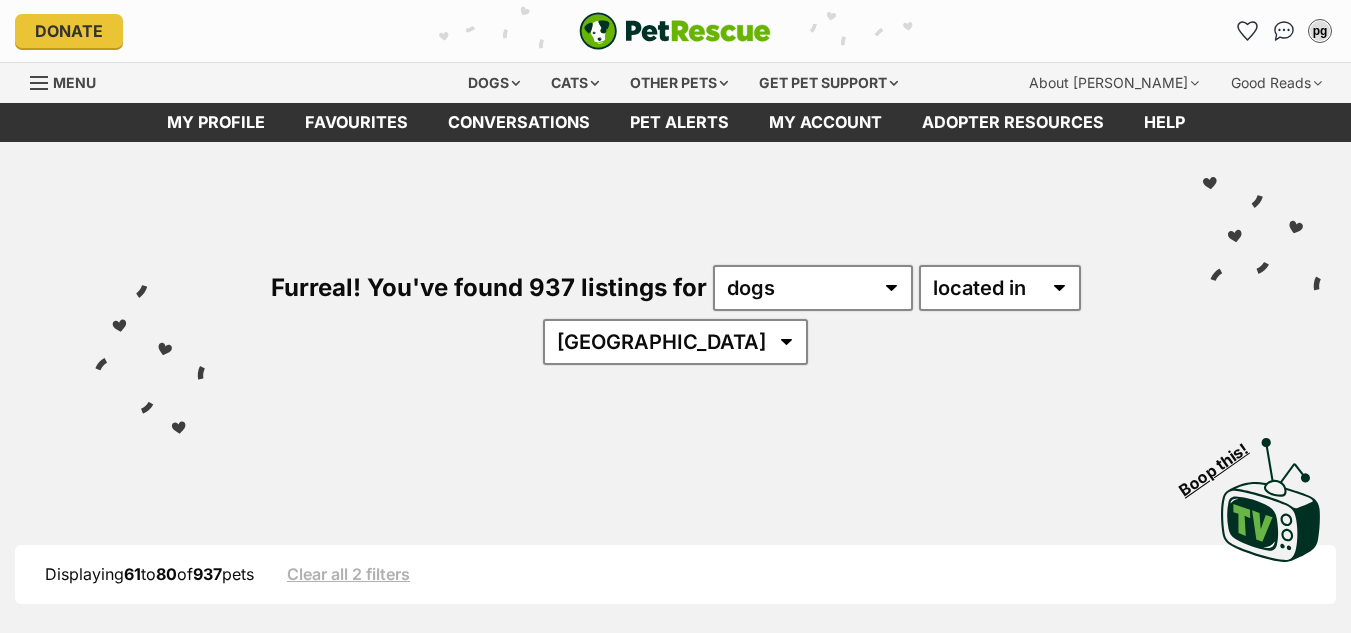 scroll, scrollTop: 0, scrollLeft: 0, axis: both 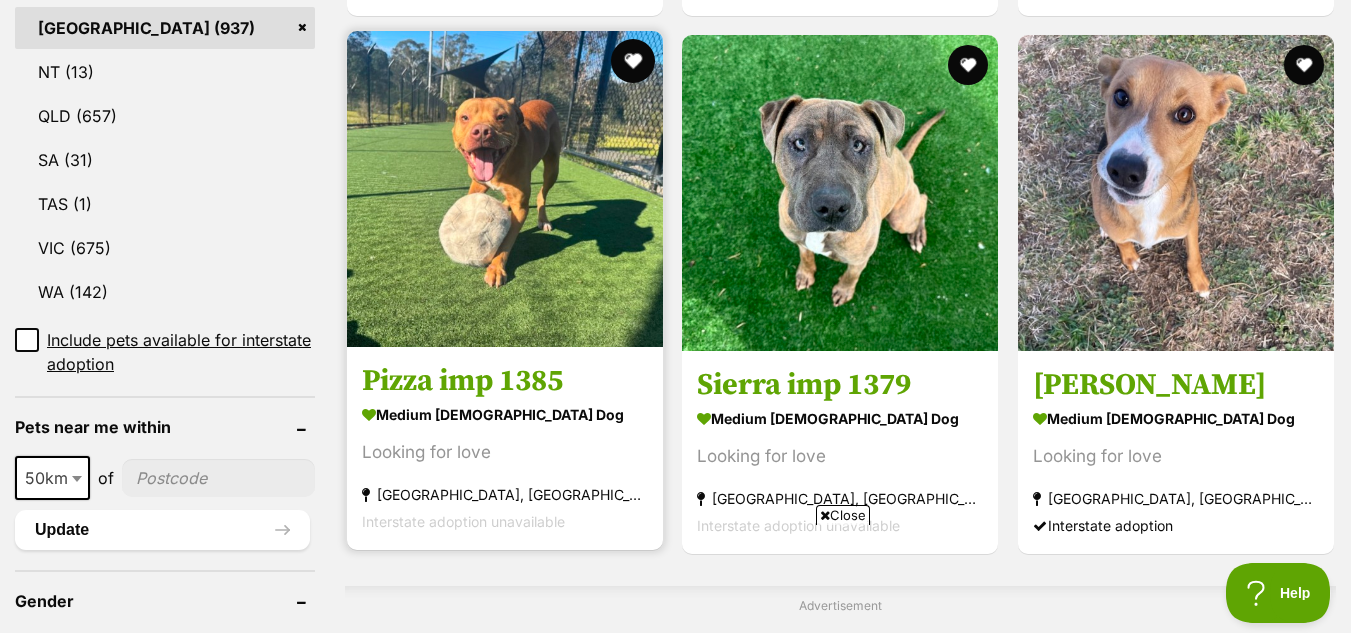 click at bounding box center [633, 61] 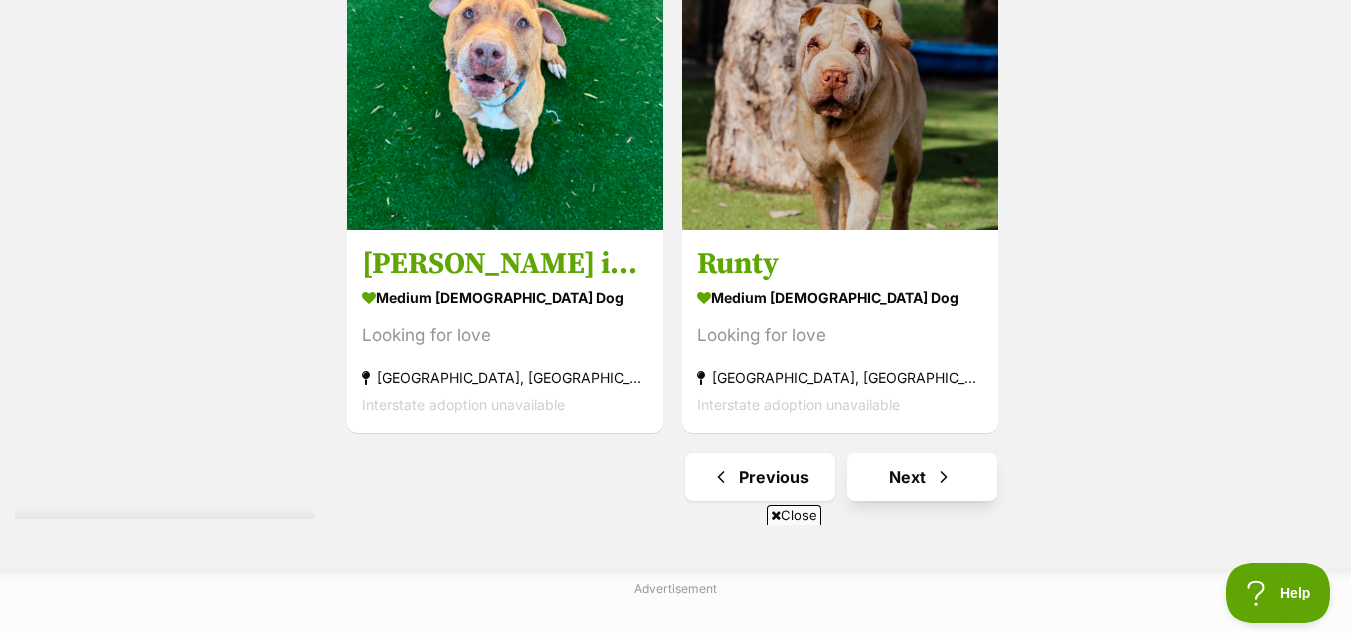 scroll, scrollTop: 0, scrollLeft: 0, axis: both 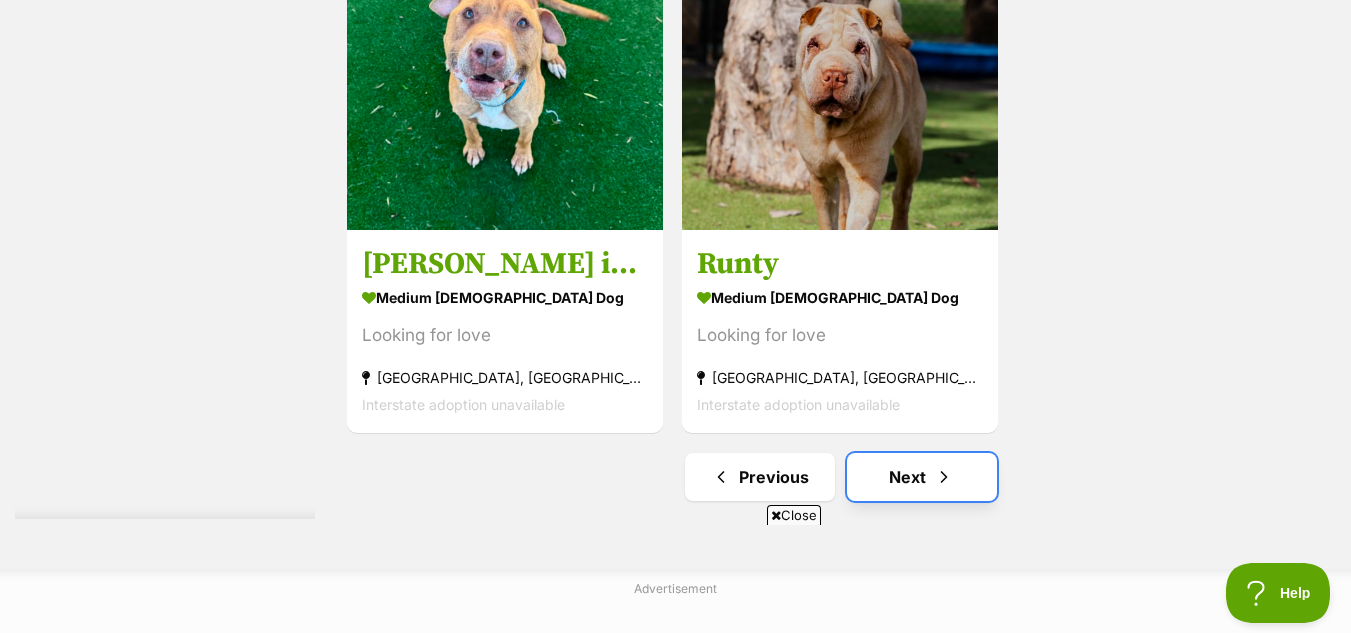 click on "Next" at bounding box center (922, 477) 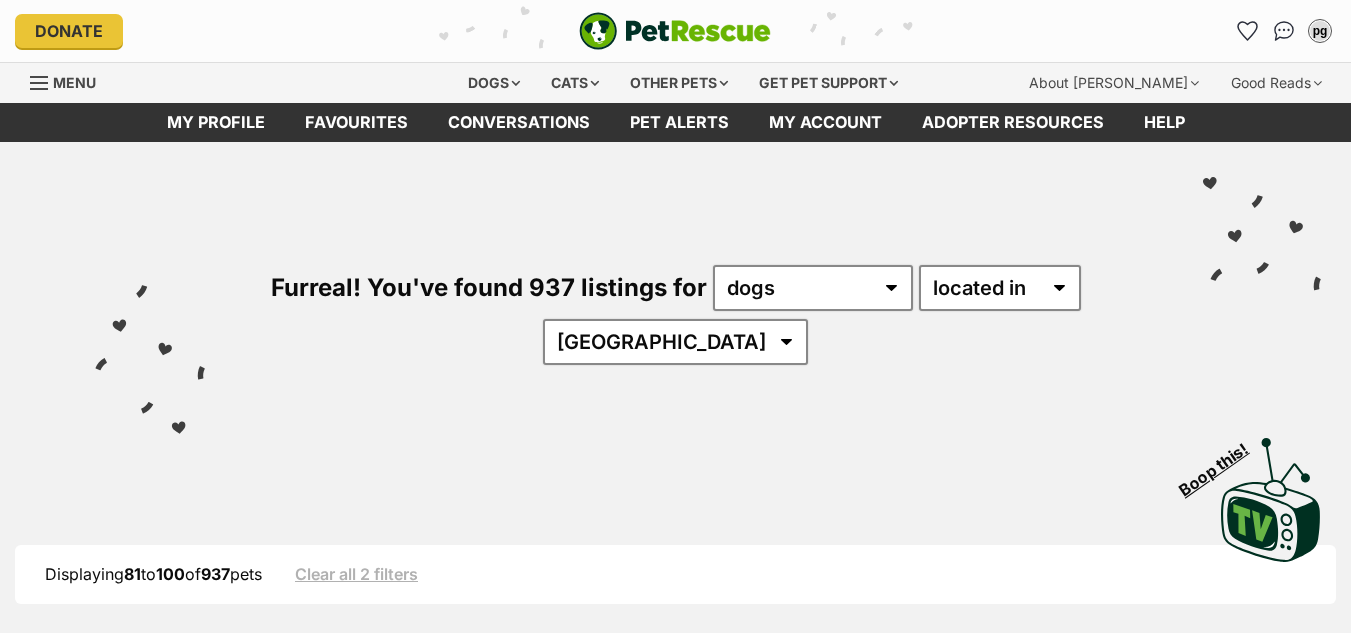 scroll, scrollTop: 0, scrollLeft: 0, axis: both 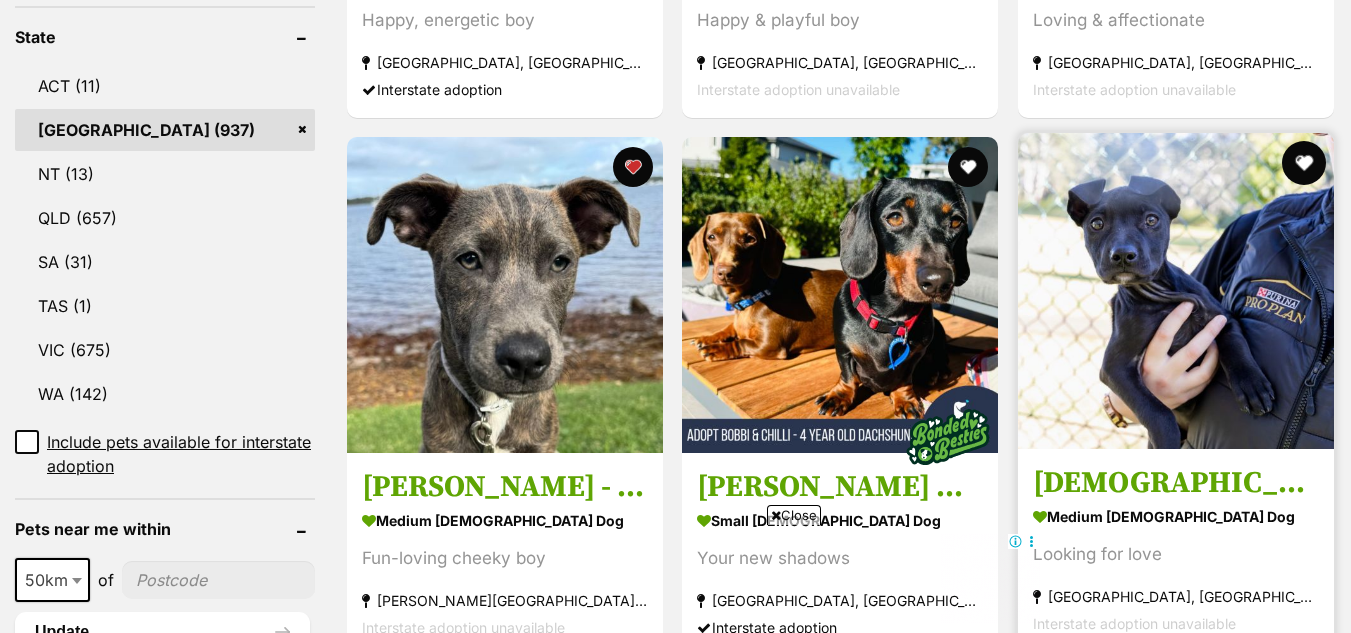 click at bounding box center (1304, 163) 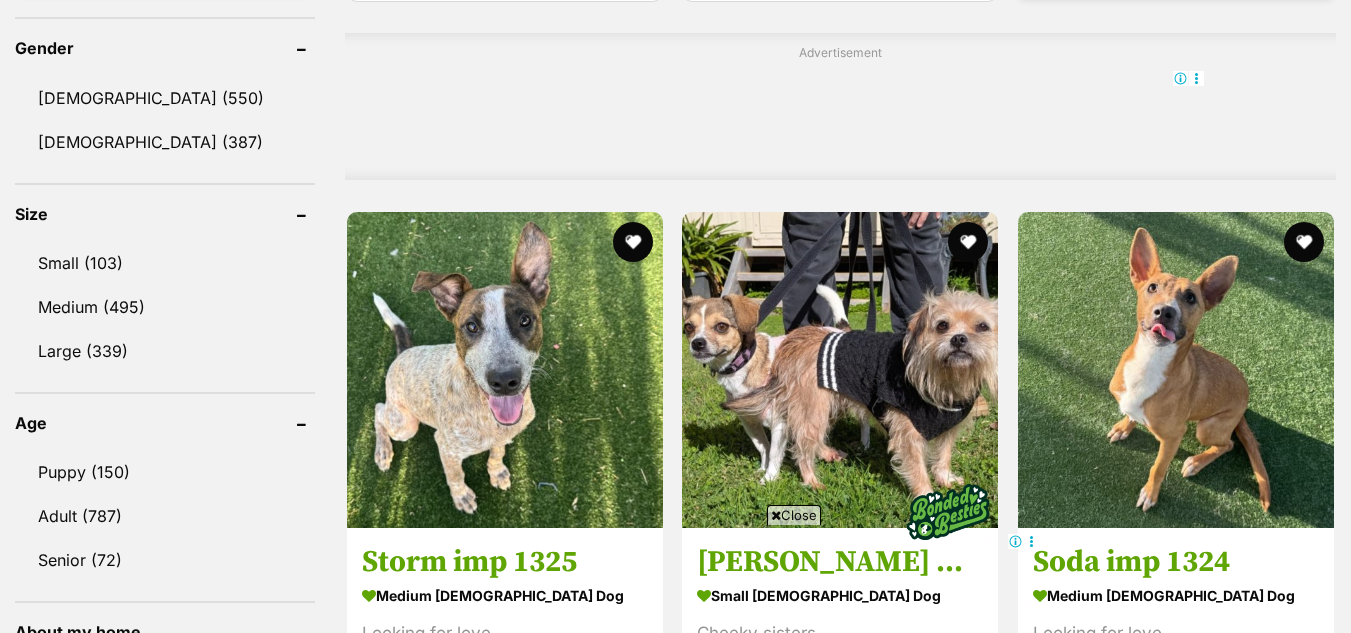scroll, scrollTop: 1711, scrollLeft: 0, axis: vertical 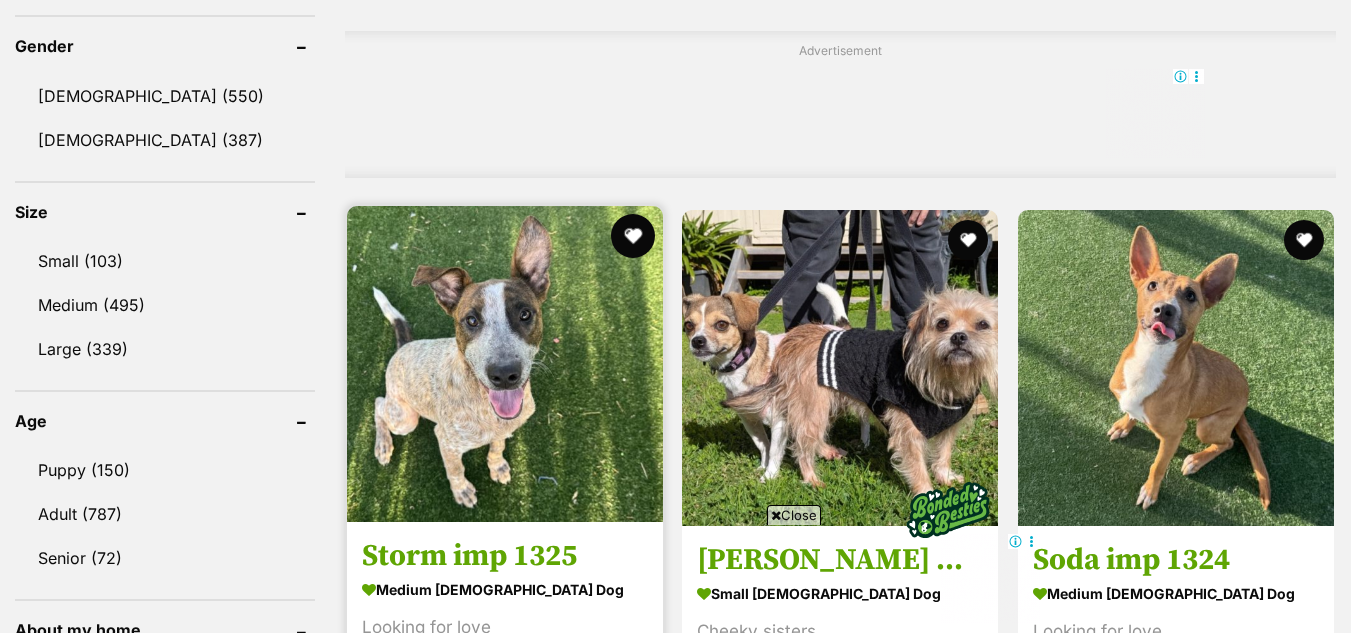 click at bounding box center [633, 236] 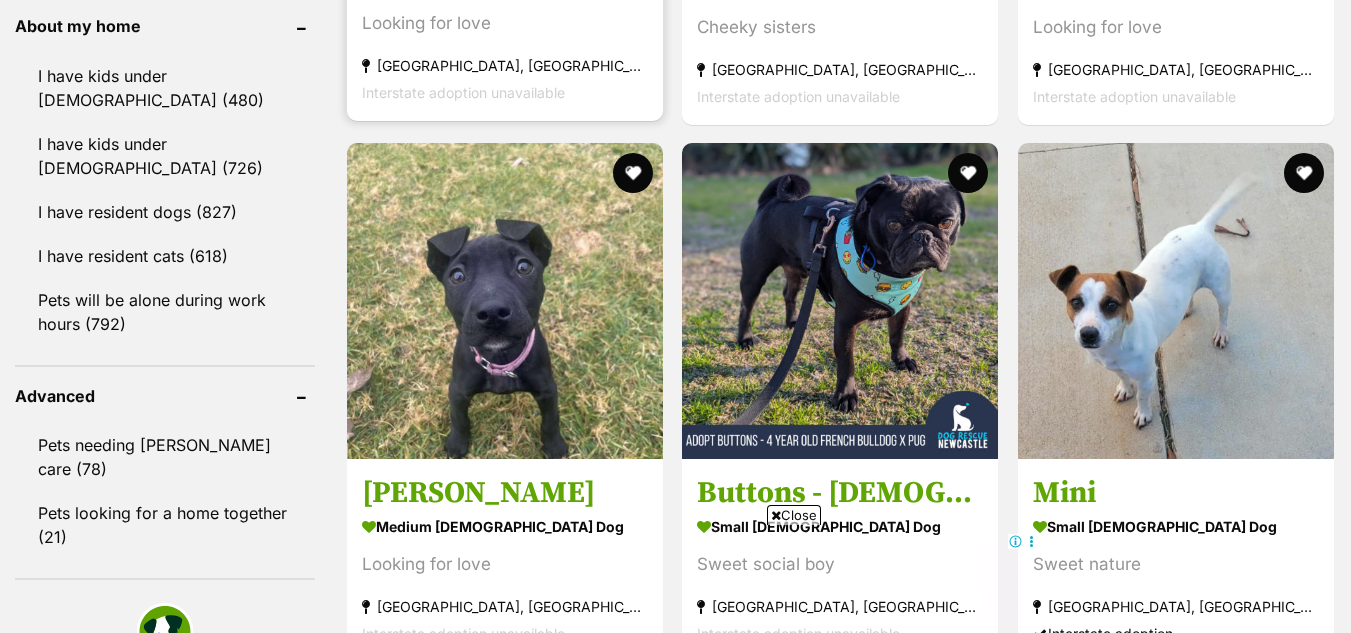 scroll, scrollTop: 2320, scrollLeft: 0, axis: vertical 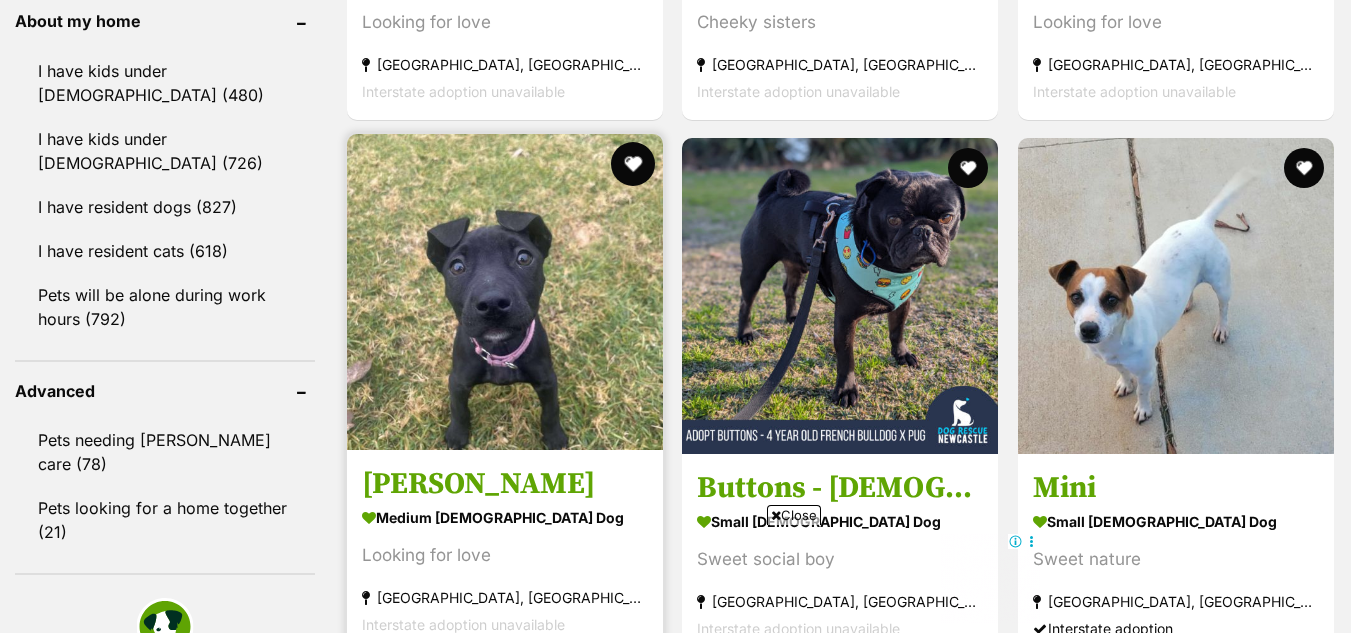 click at bounding box center (633, 164) 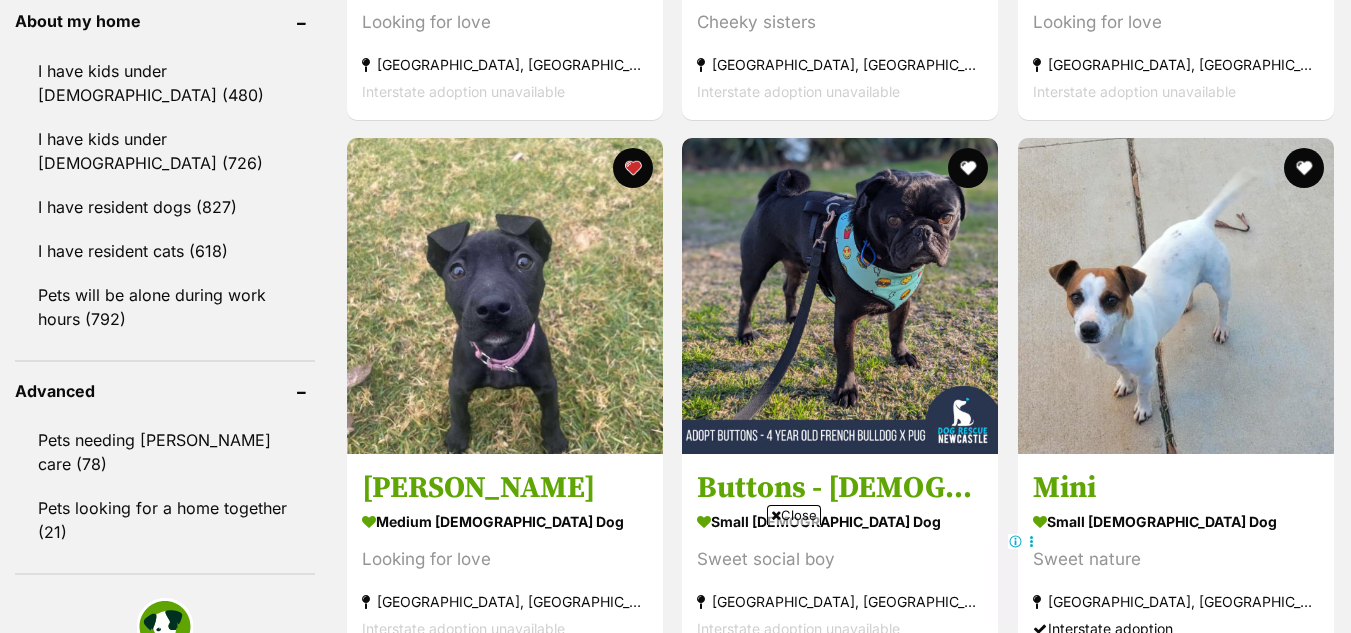 click at bounding box center (1304, 898) 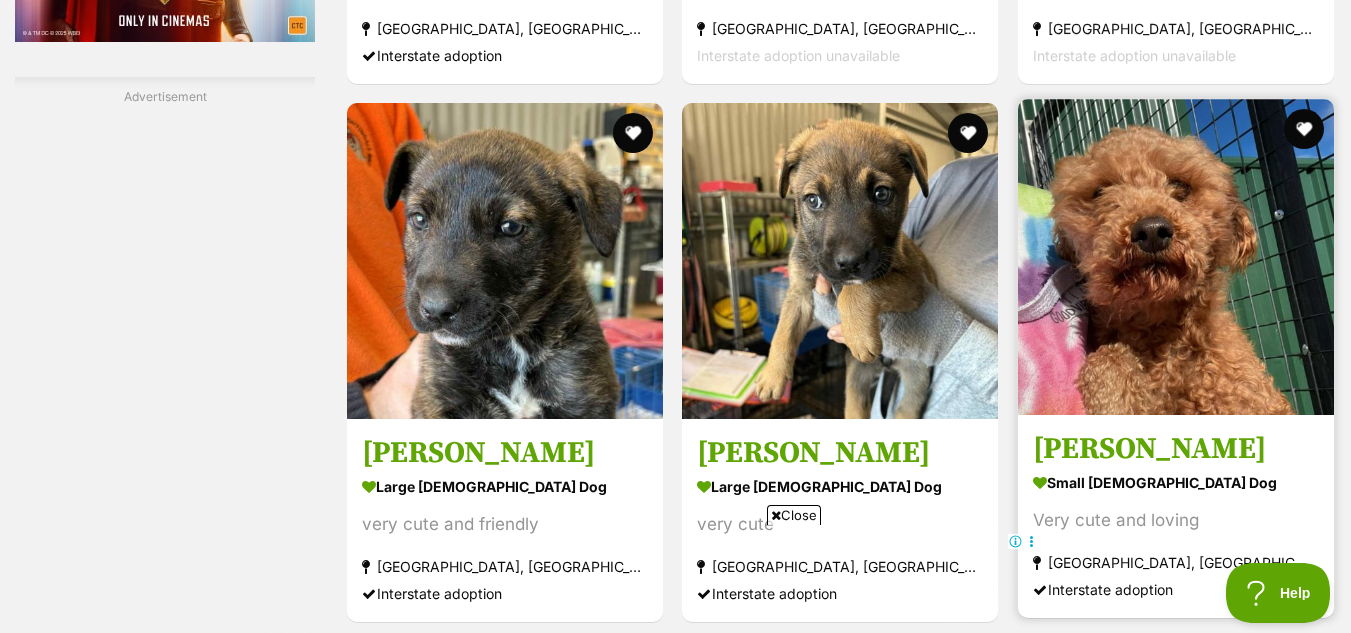 scroll, scrollTop: 3692, scrollLeft: 0, axis: vertical 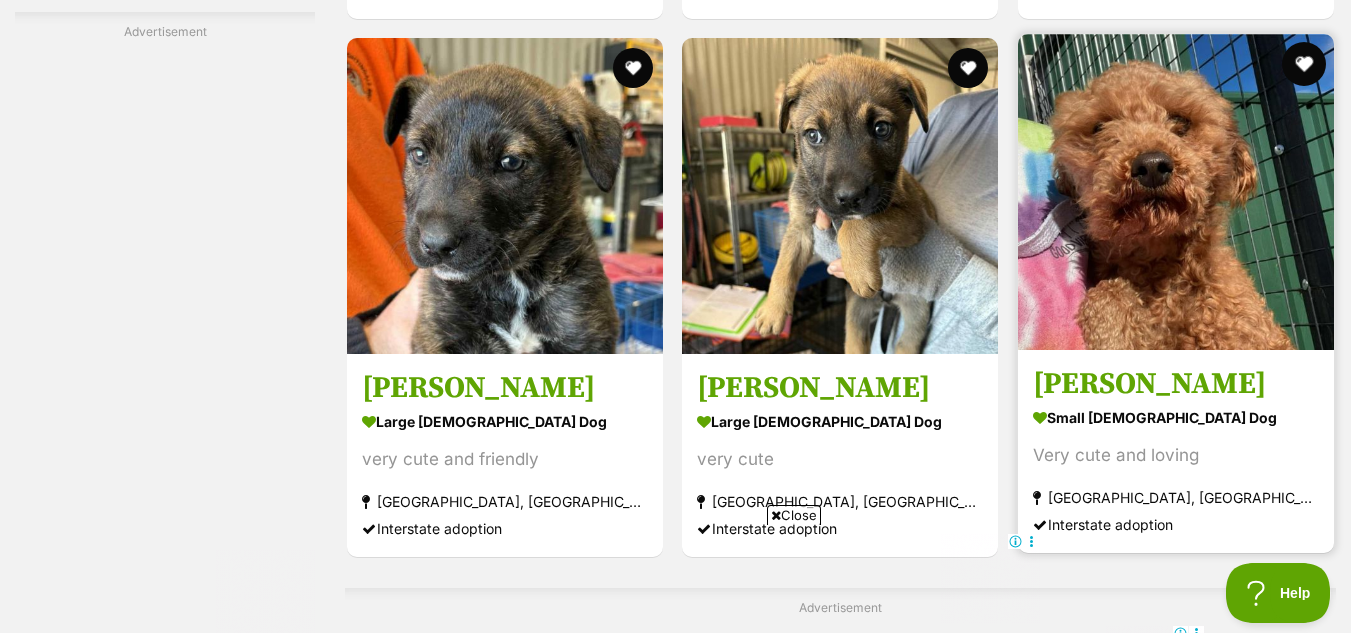 click at bounding box center [1304, 64] 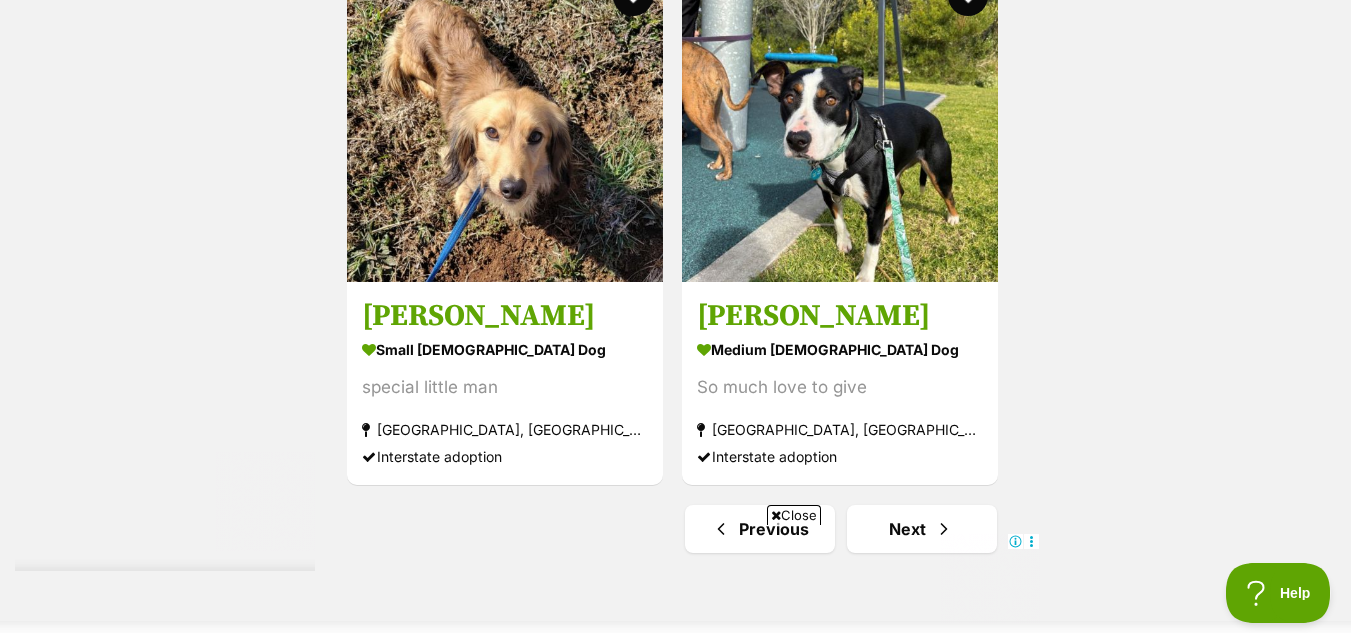 scroll, scrollTop: 4700, scrollLeft: 0, axis: vertical 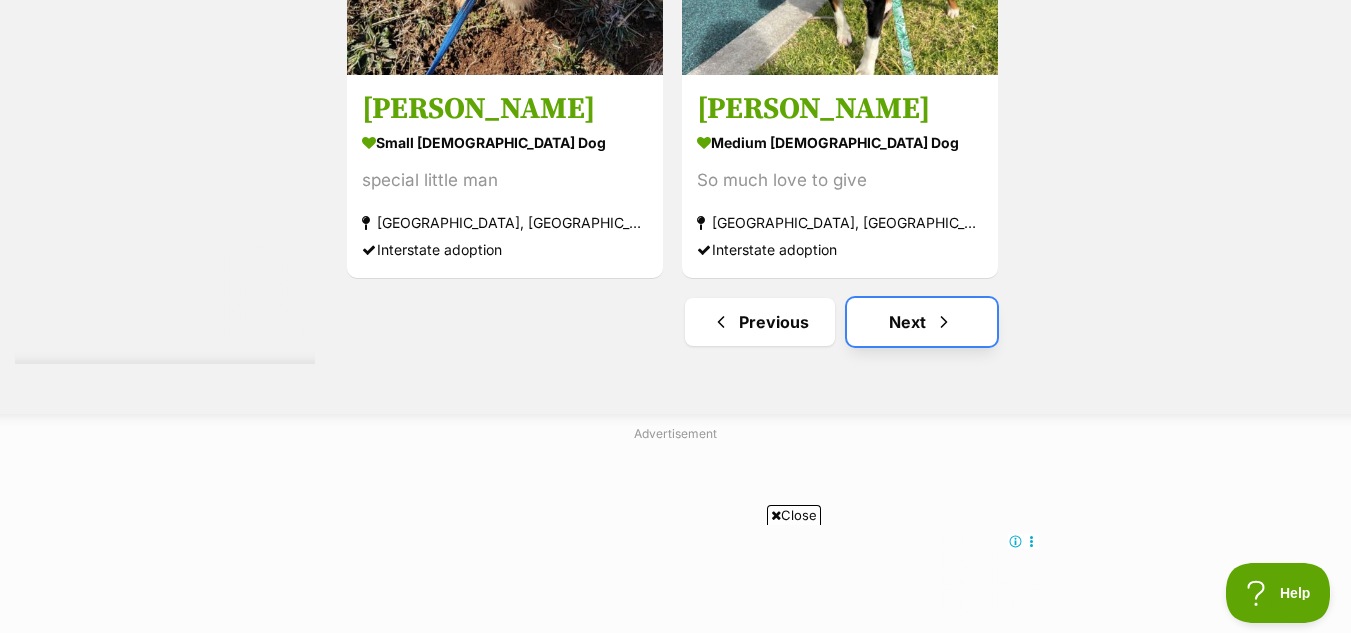 click on "Next" at bounding box center [922, 322] 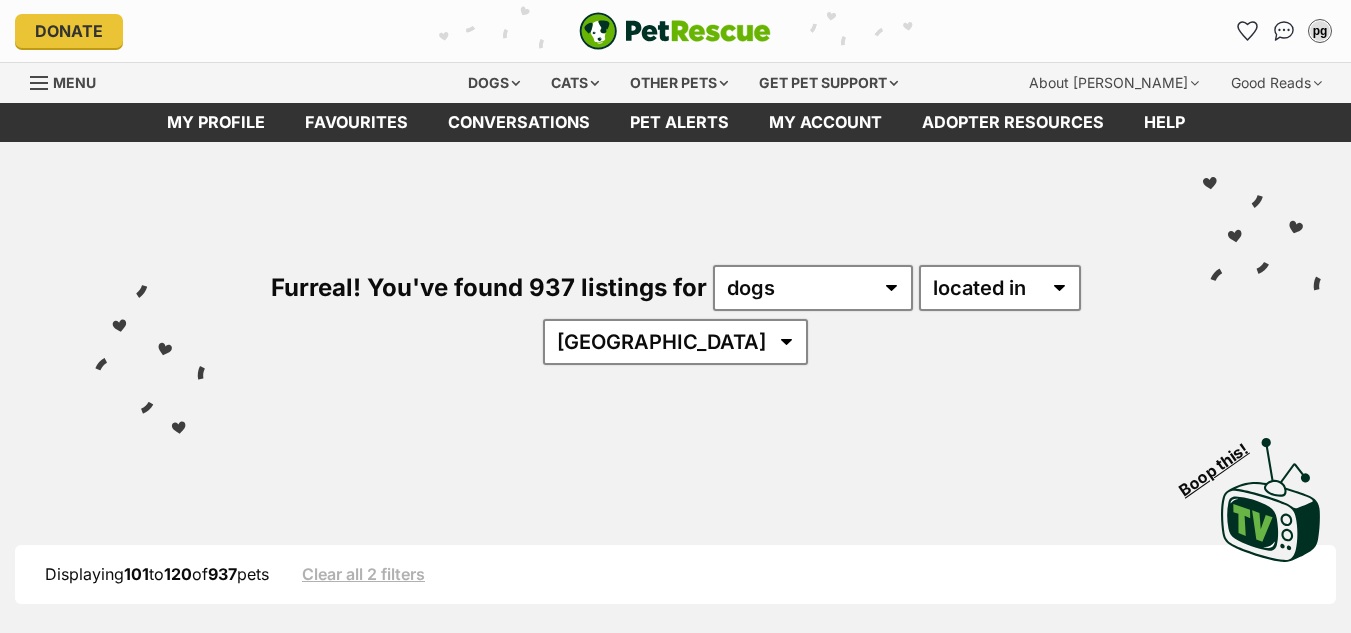 scroll, scrollTop: 0, scrollLeft: 0, axis: both 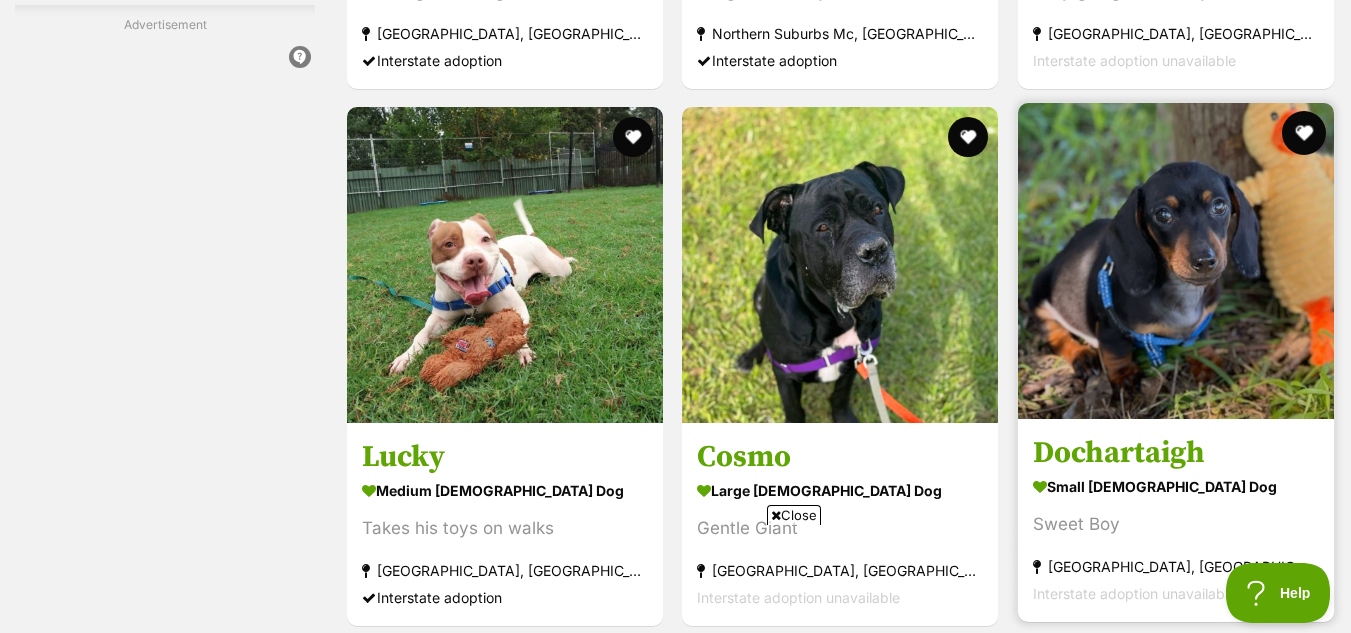 click at bounding box center [1304, 133] 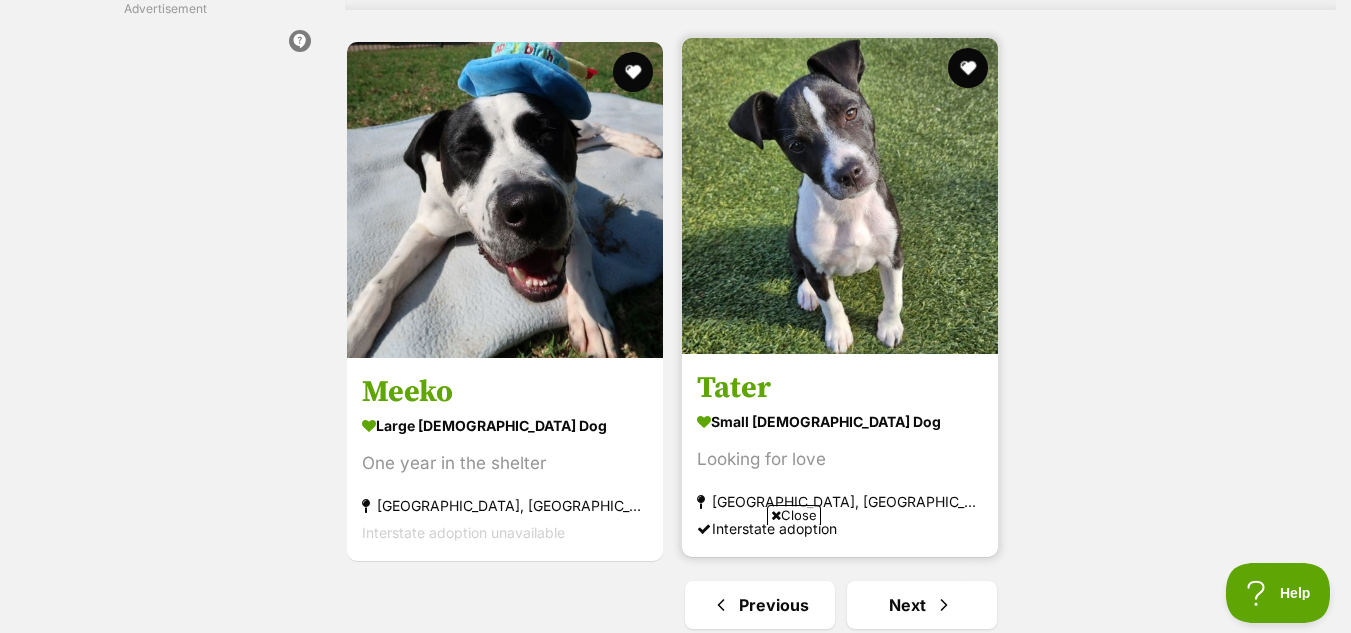 scroll, scrollTop: 4923, scrollLeft: 0, axis: vertical 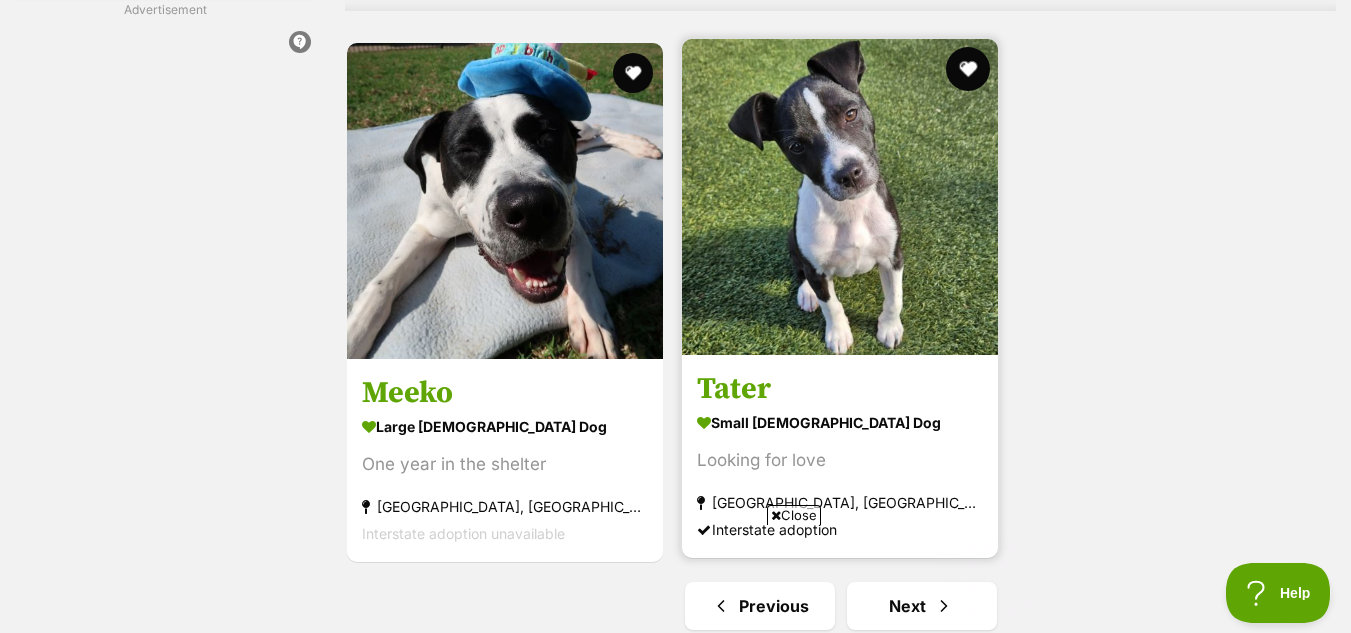 click at bounding box center [969, 69] 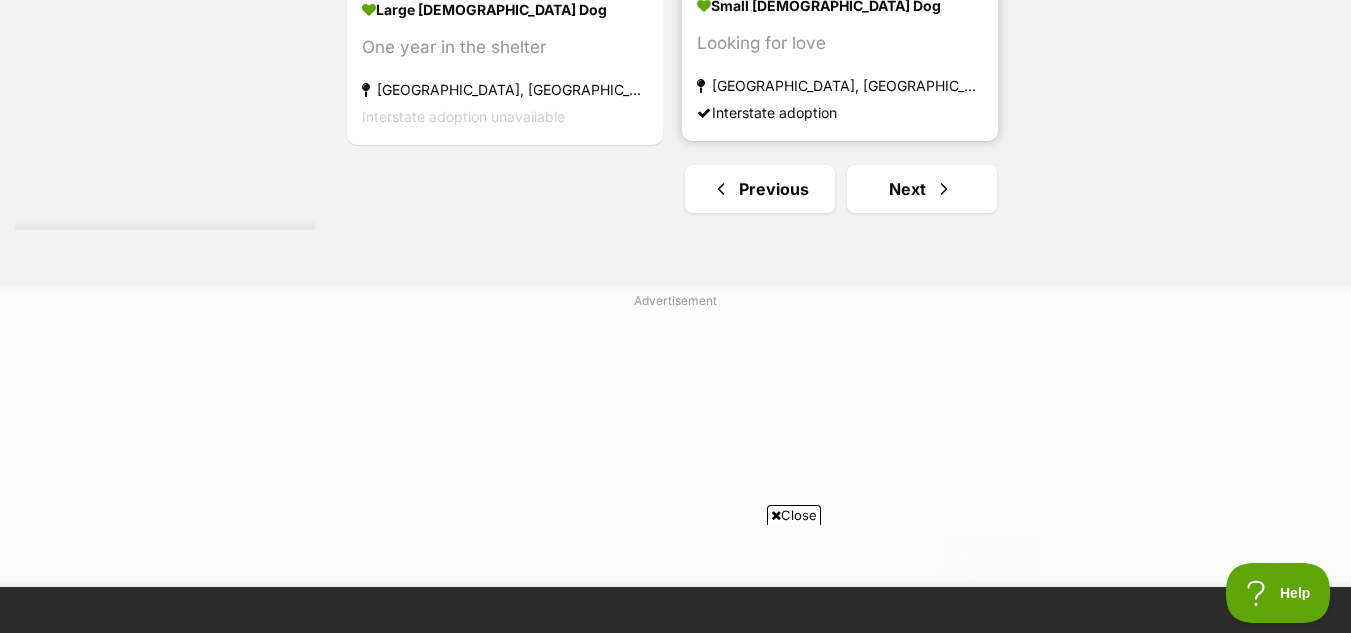scroll, scrollTop: 5353, scrollLeft: 0, axis: vertical 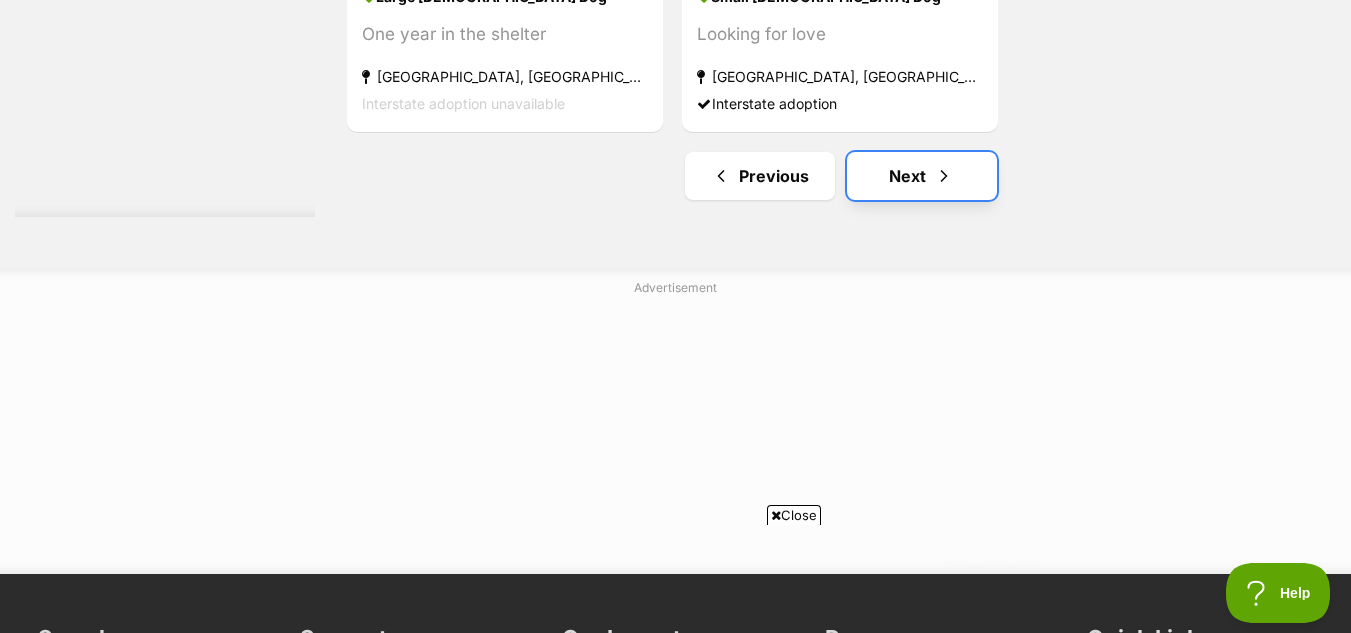 click on "Next" at bounding box center (922, 176) 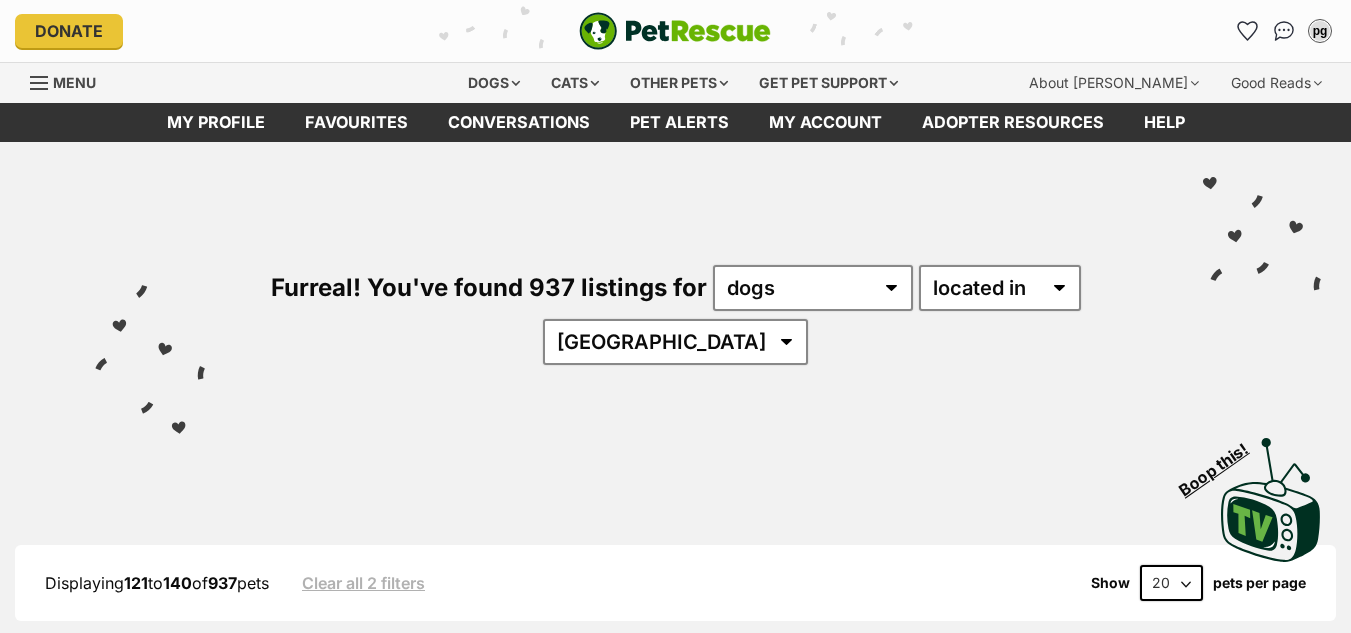 scroll, scrollTop: 0, scrollLeft: 0, axis: both 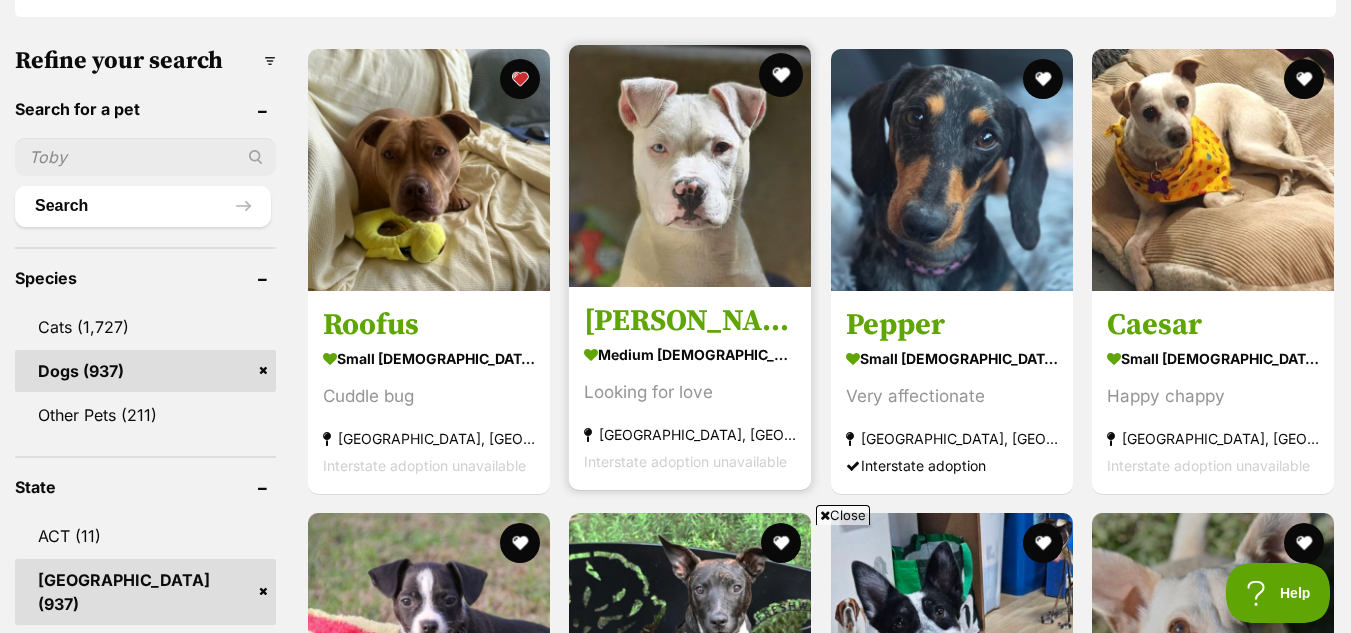 click at bounding box center [782, 75] 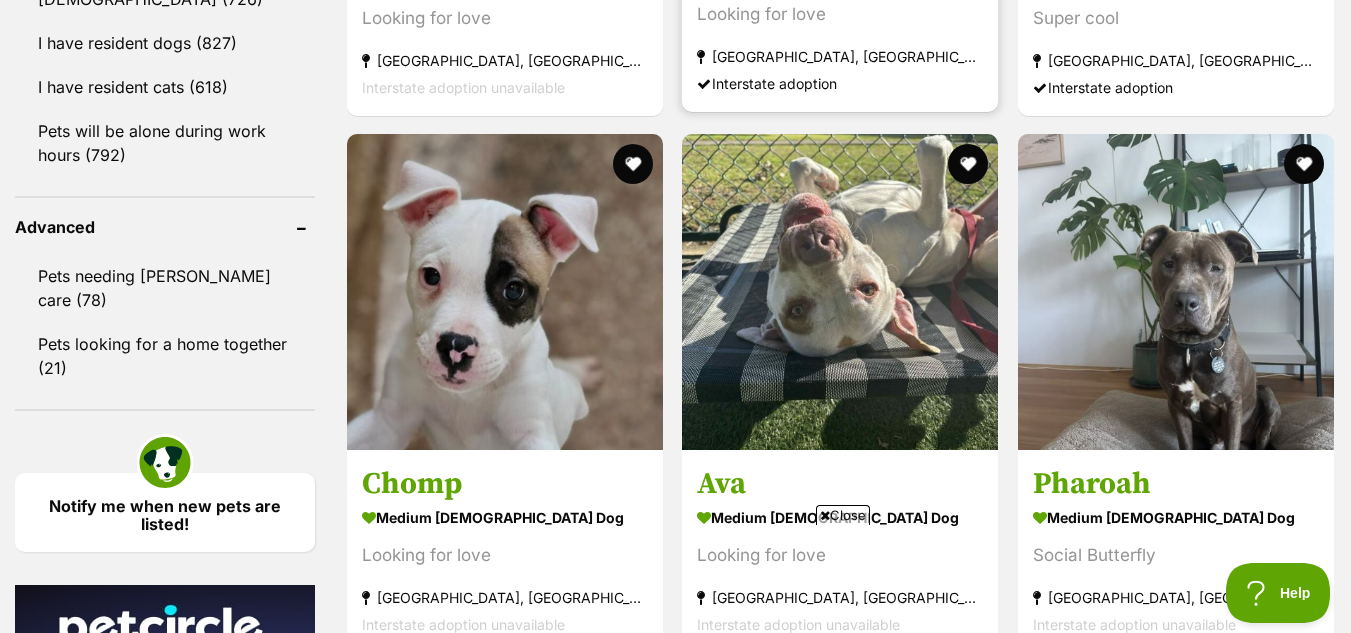 scroll, scrollTop: 2596, scrollLeft: 0, axis: vertical 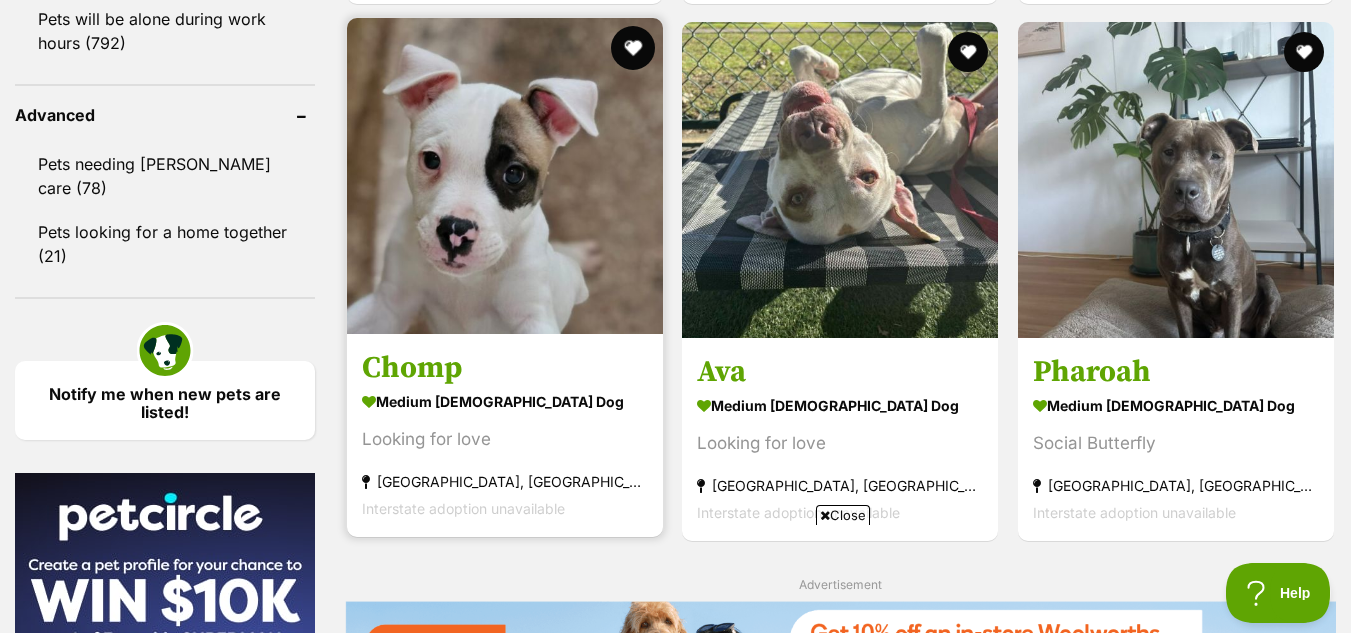 click at bounding box center (633, 48) 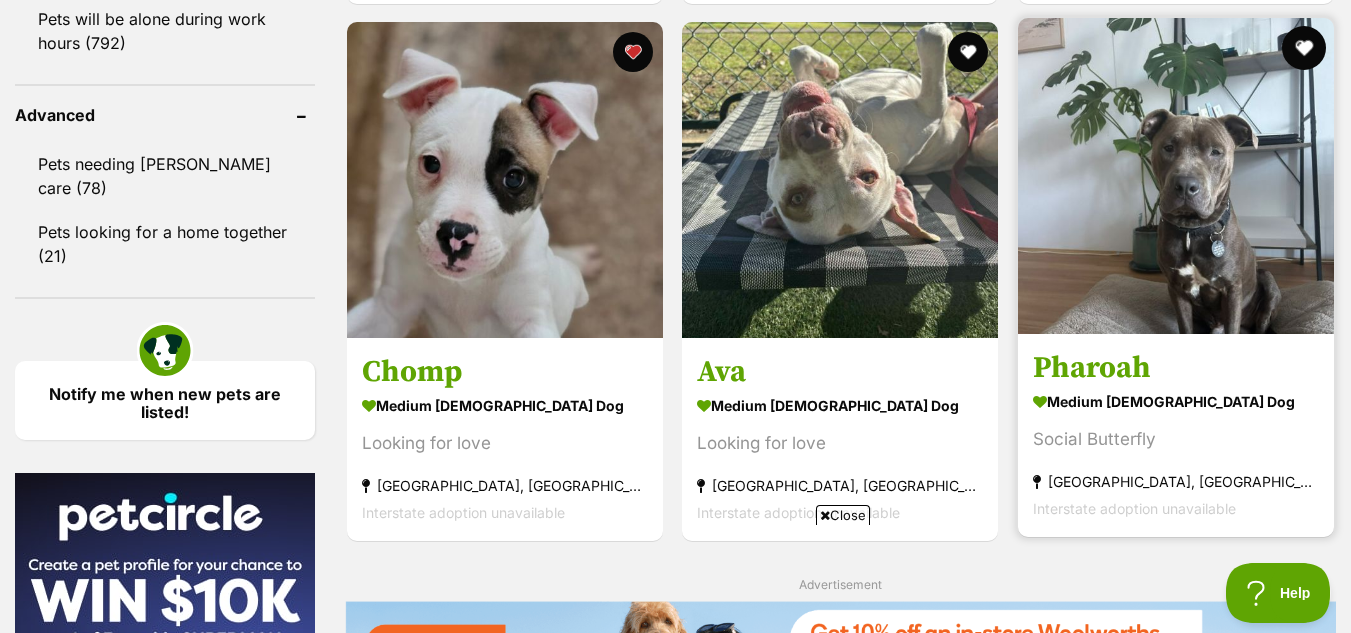 click at bounding box center (1304, 48) 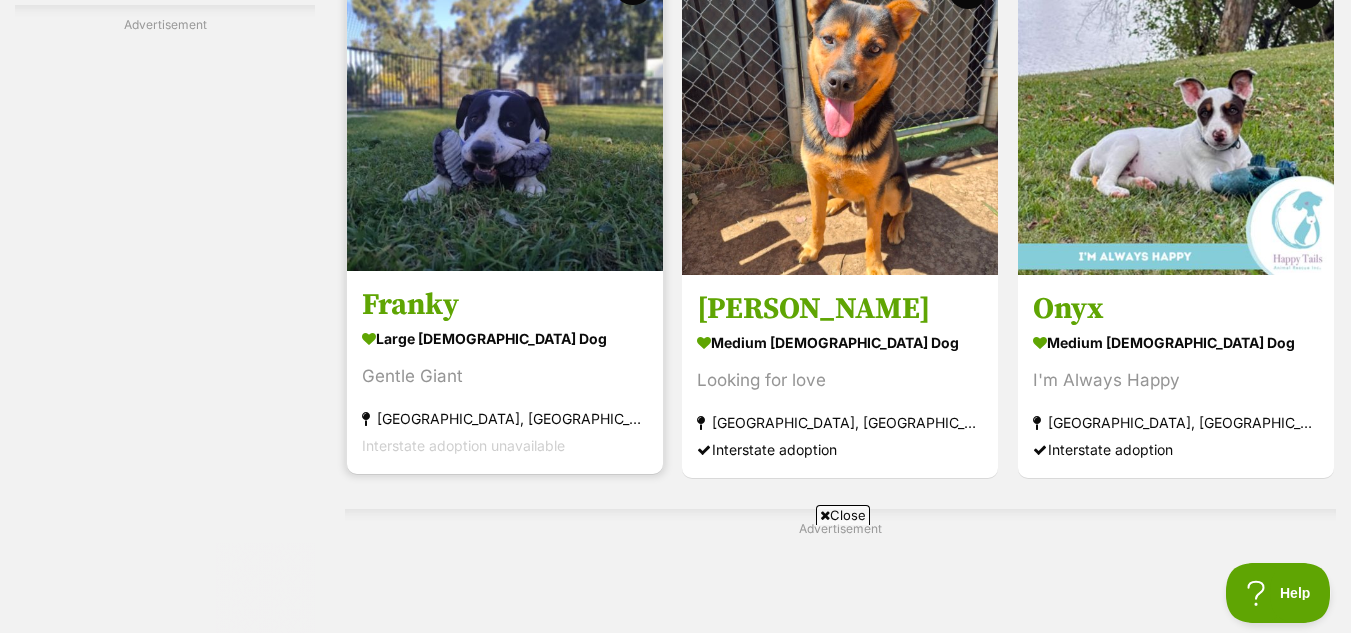 scroll, scrollTop: 3863, scrollLeft: 0, axis: vertical 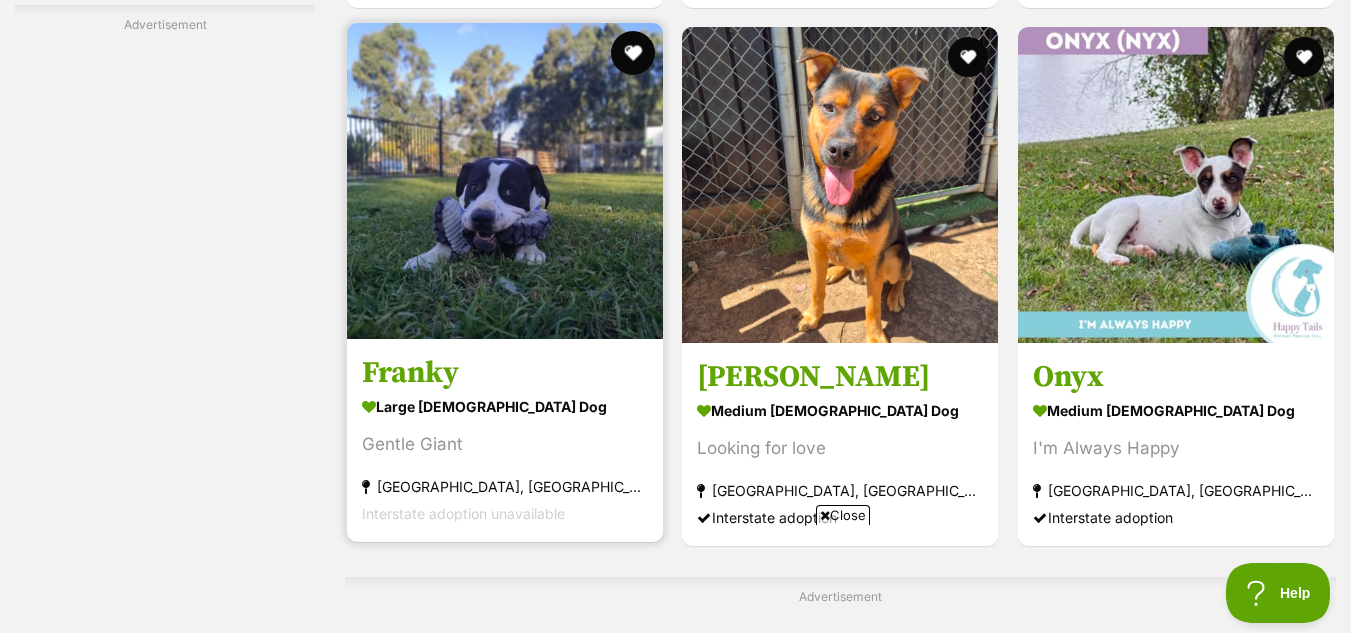 click at bounding box center (633, 53) 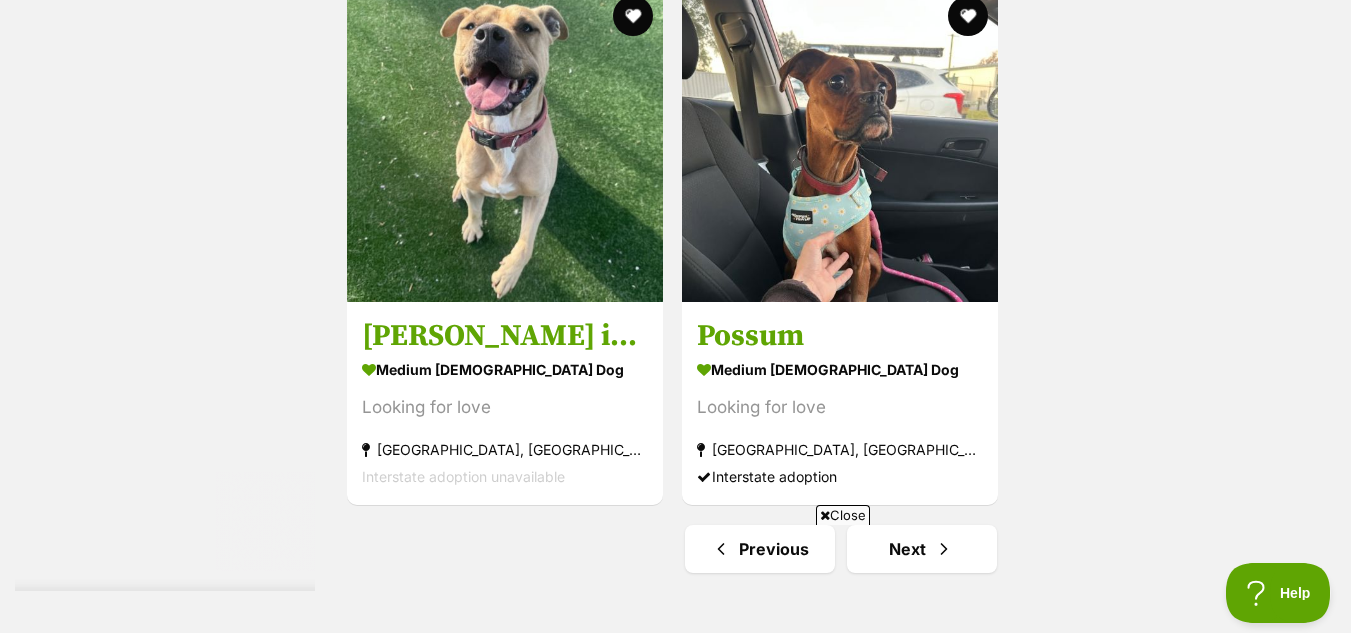 scroll, scrollTop: 4908, scrollLeft: 0, axis: vertical 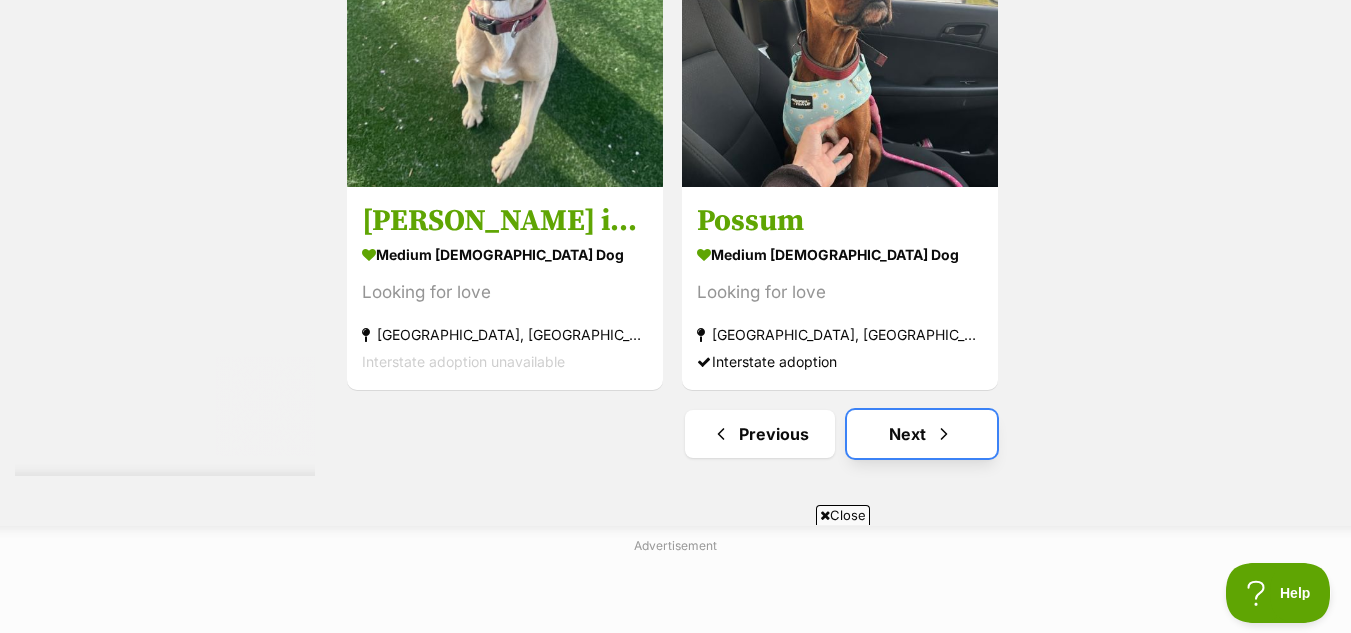 click on "Next" at bounding box center (922, 434) 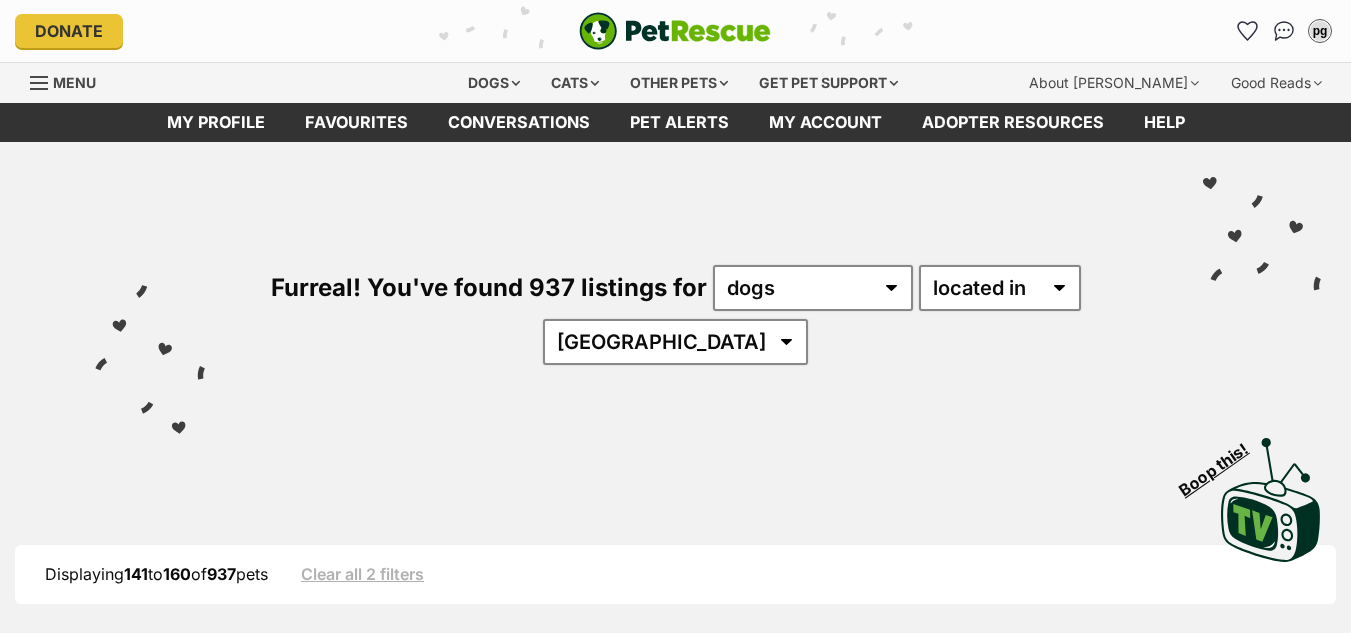 scroll, scrollTop: 0, scrollLeft: 0, axis: both 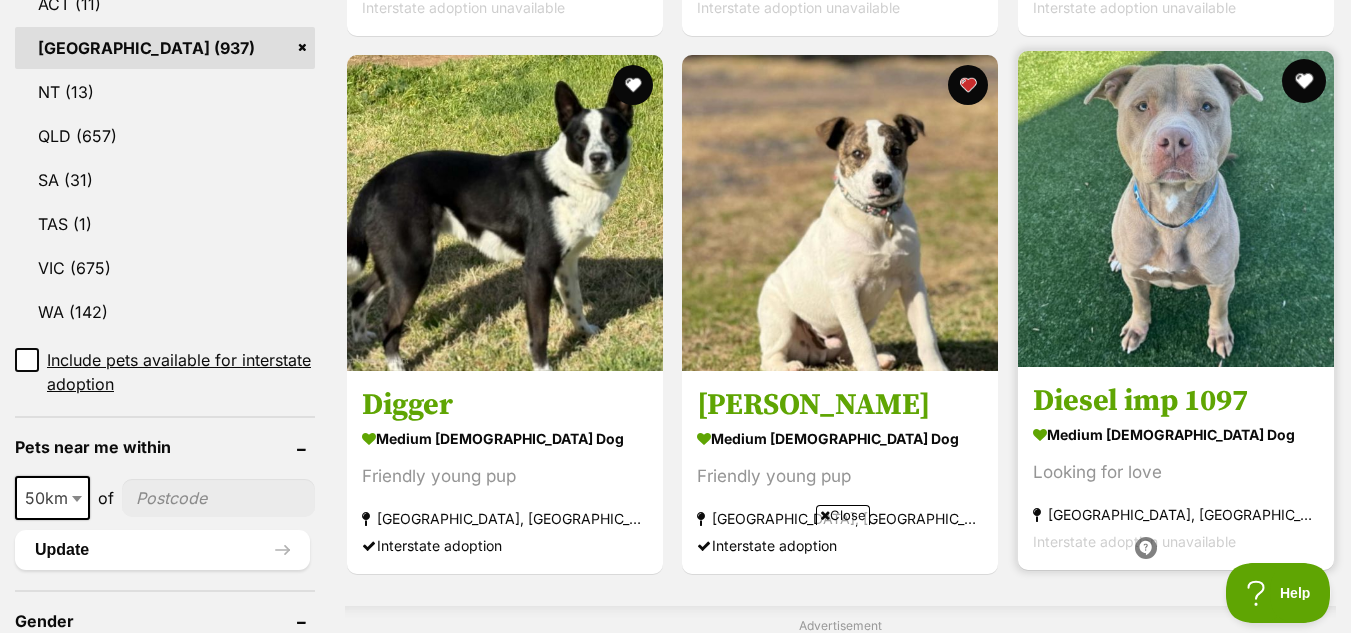 click at bounding box center [1304, 81] 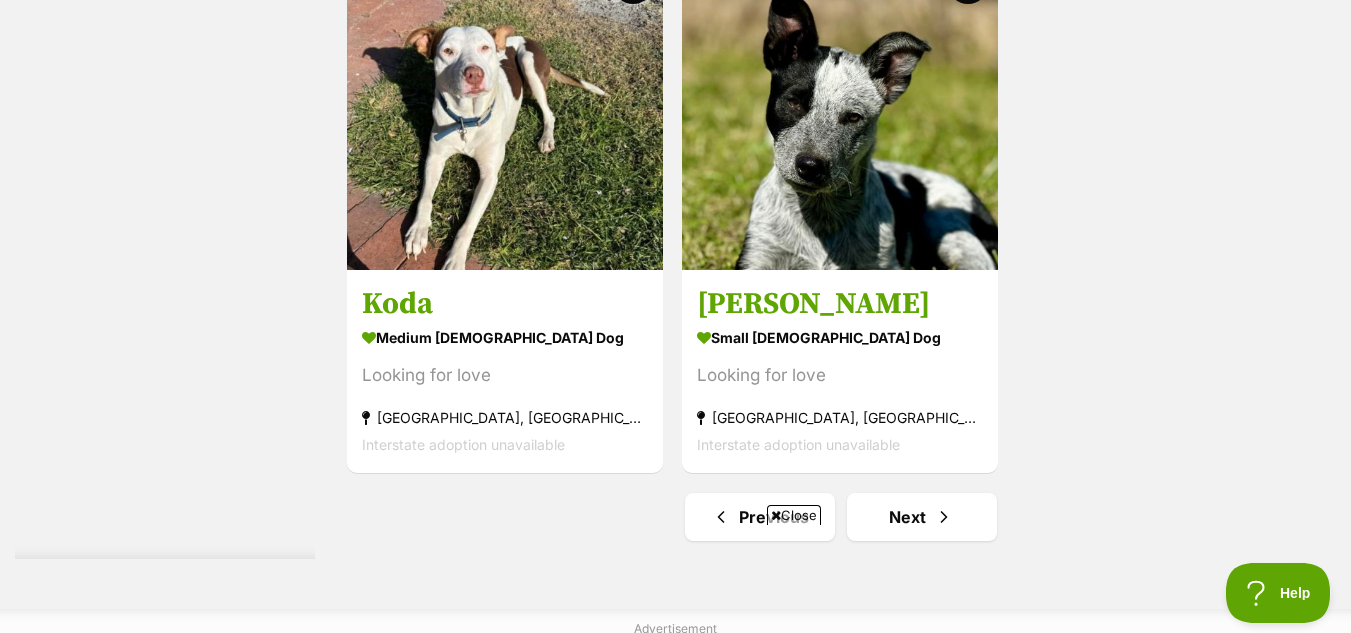 scroll, scrollTop: 4827, scrollLeft: 0, axis: vertical 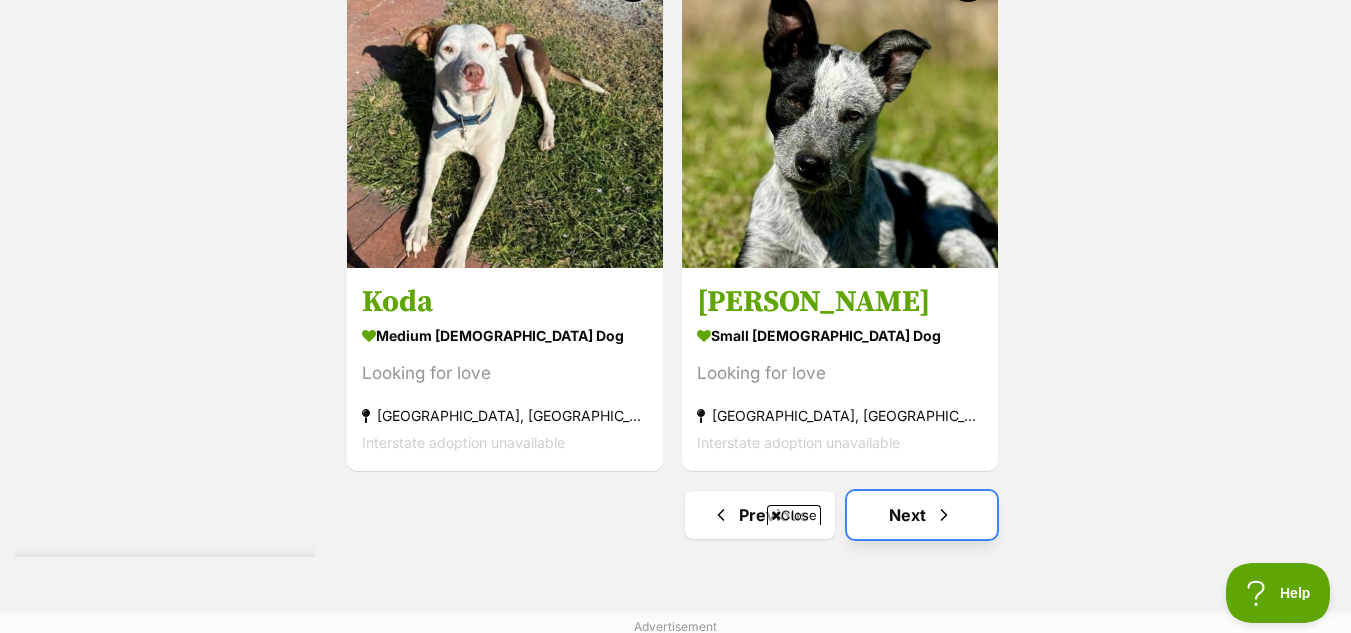 click on "Next" at bounding box center [922, 515] 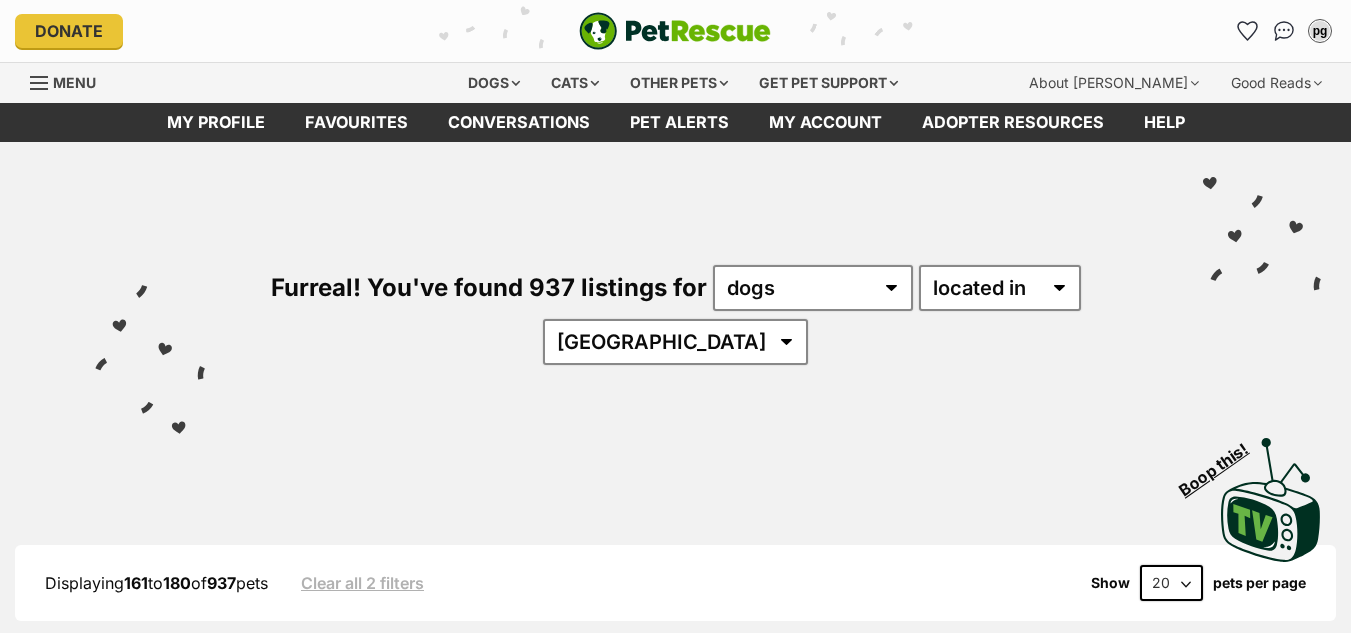 scroll, scrollTop: 0, scrollLeft: 0, axis: both 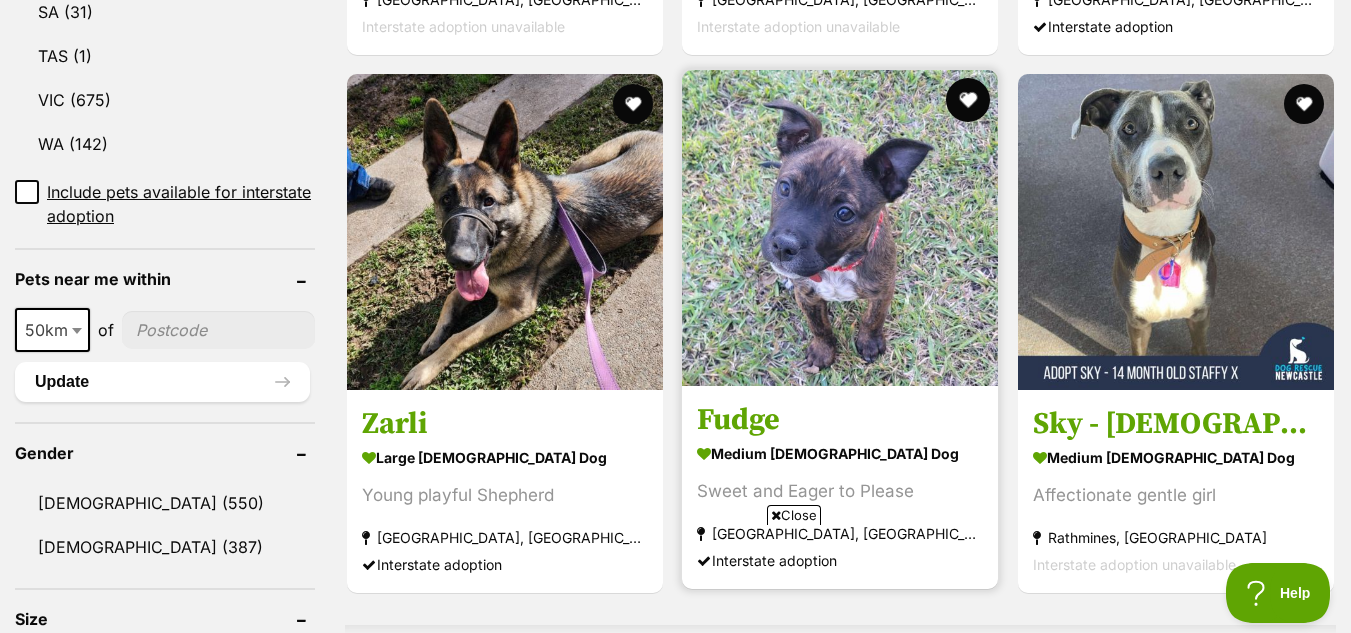 click at bounding box center (969, 100) 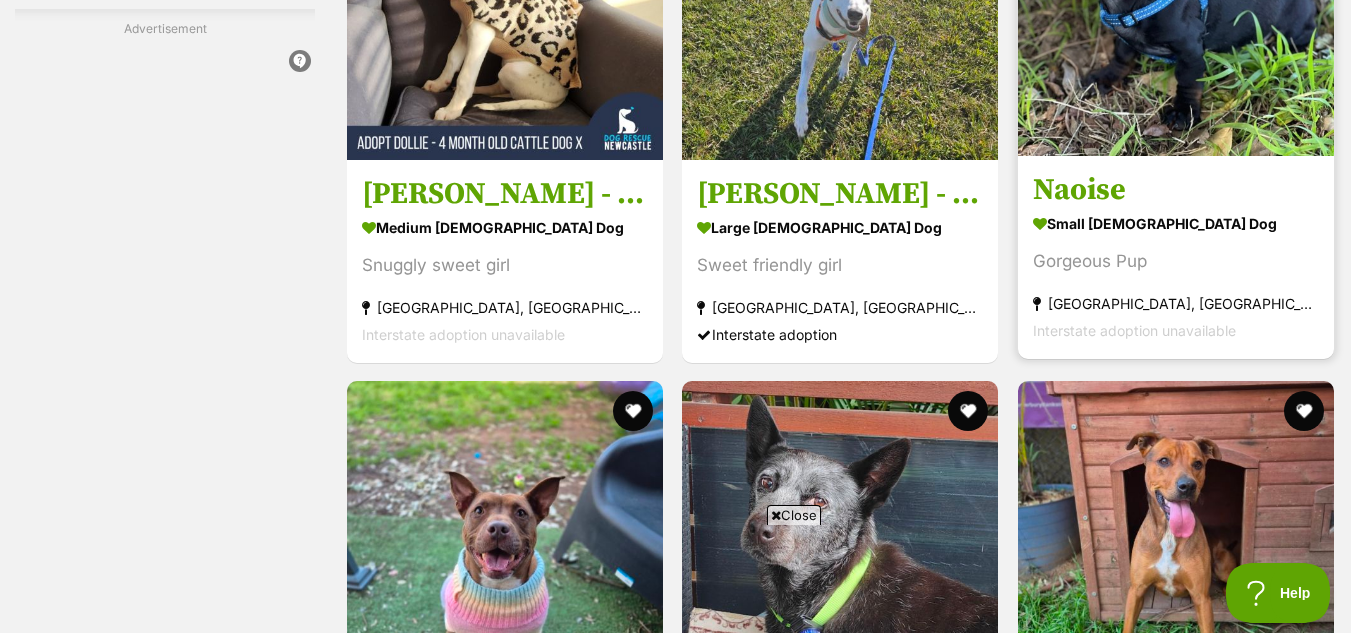 scroll, scrollTop: 3539, scrollLeft: 0, axis: vertical 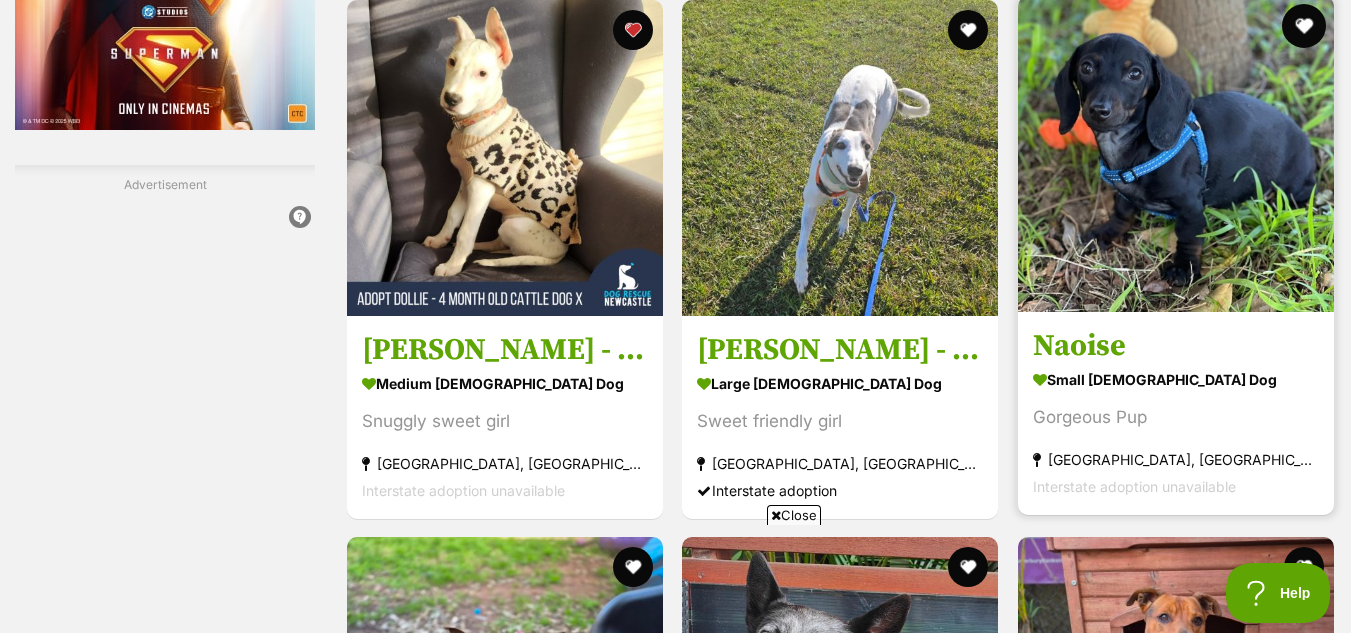 click at bounding box center [1304, 26] 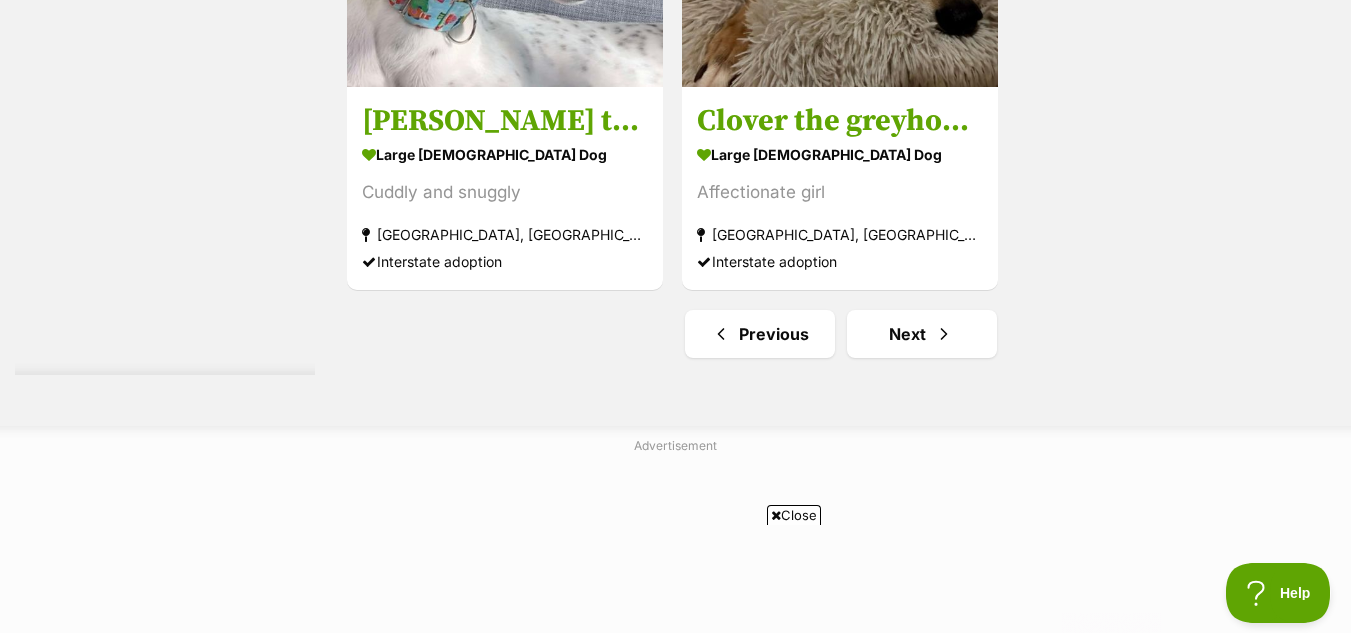 scroll, scrollTop: 5214, scrollLeft: 0, axis: vertical 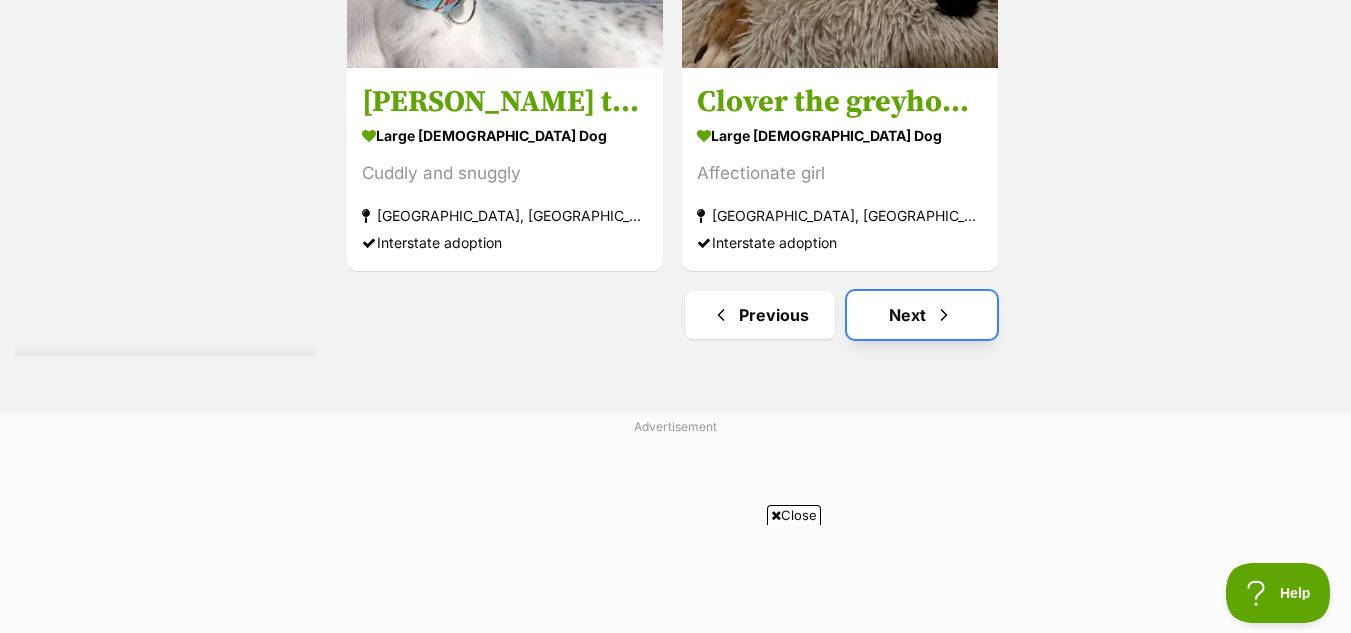 click on "Next" at bounding box center (922, 315) 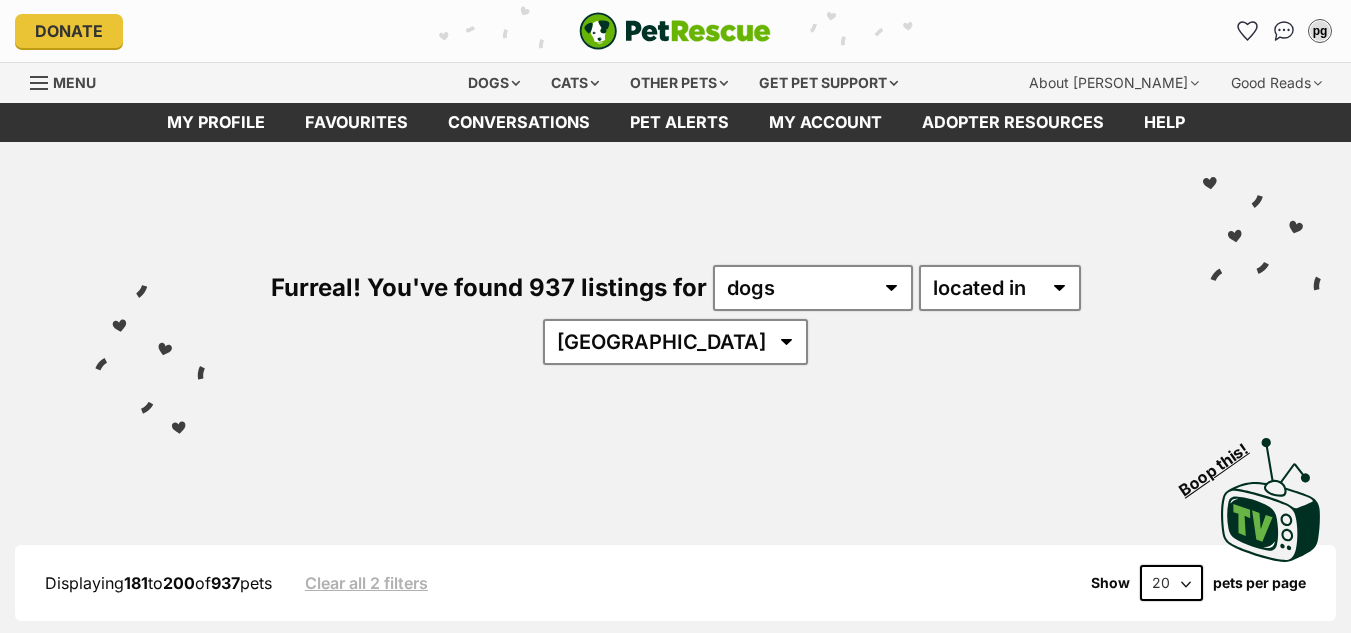 scroll, scrollTop: 0, scrollLeft: 0, axis: both 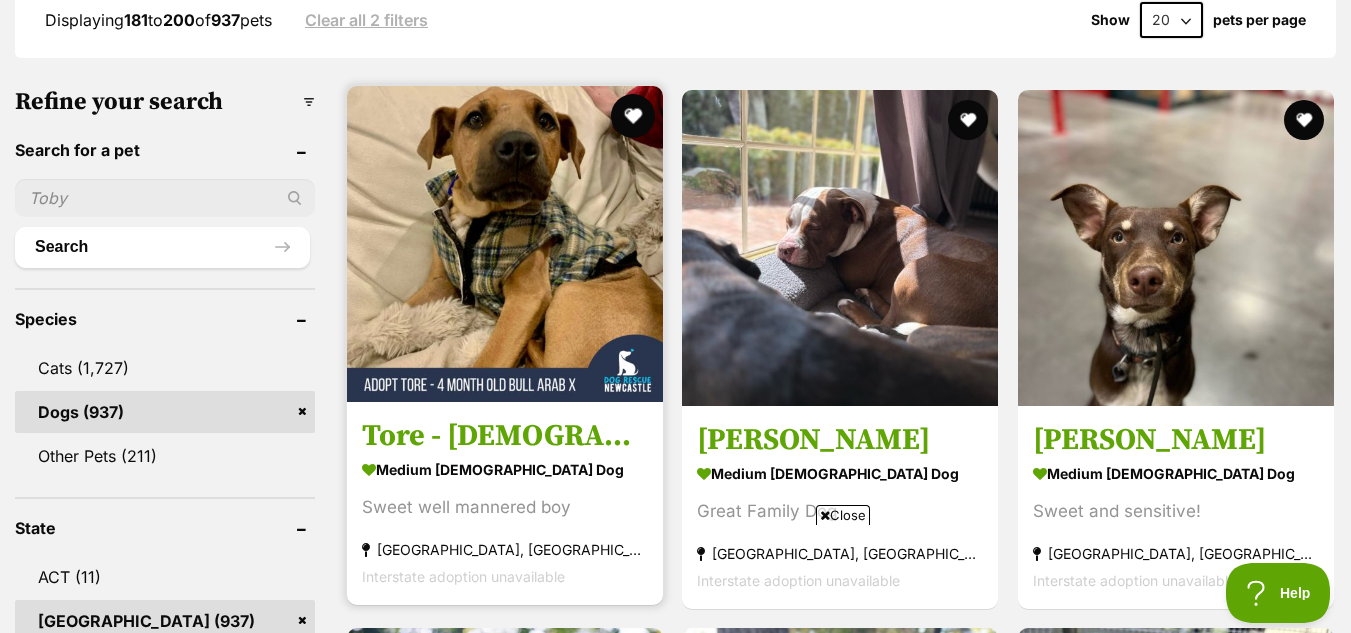 click at bounding box center [633, 116] 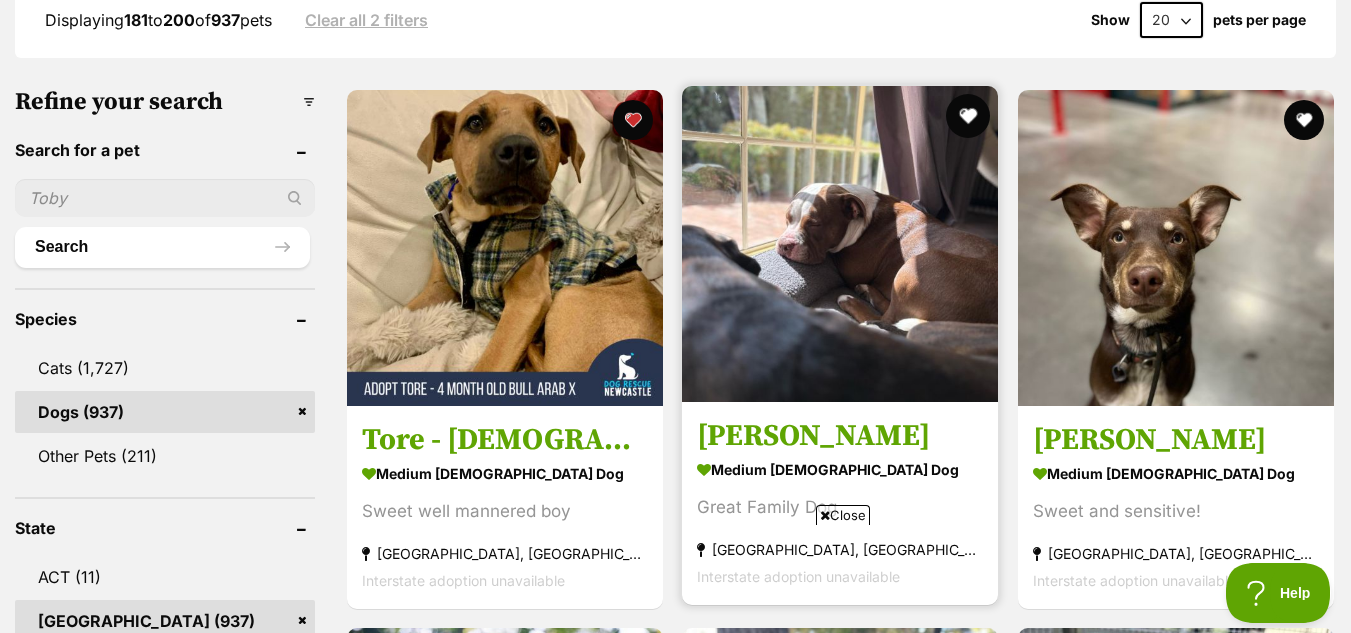 click at bounding box center (969, 116) 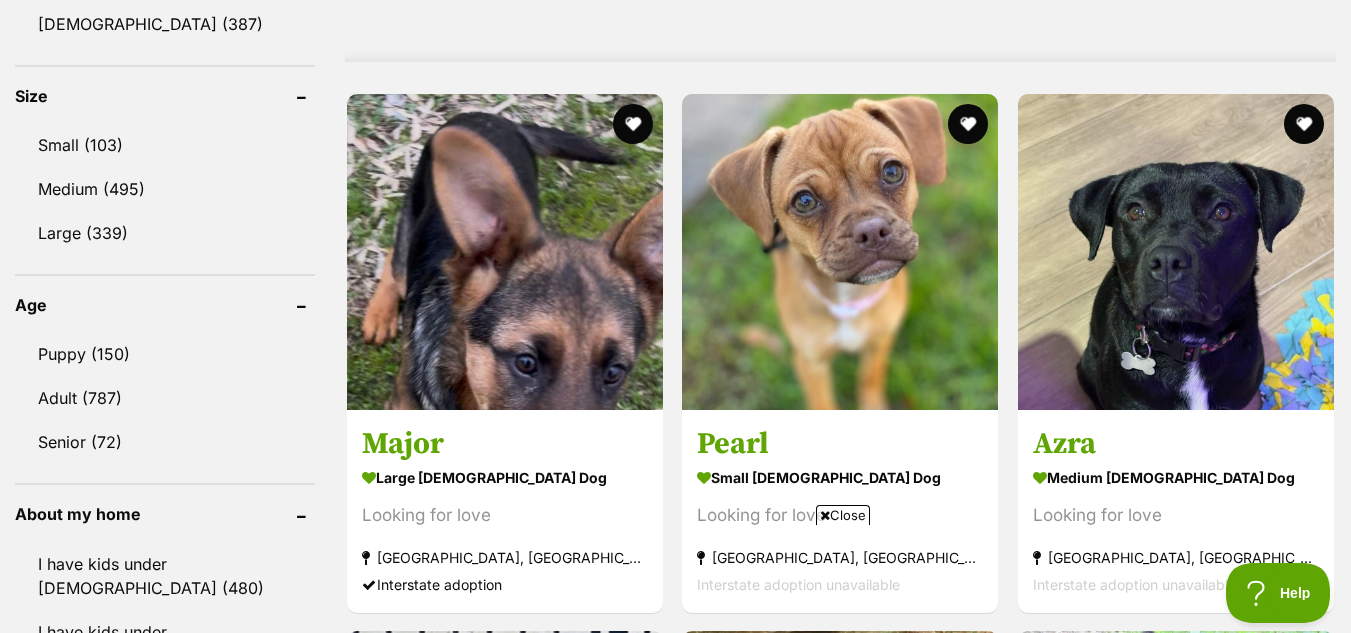 scroll, scrollTop: 1832, scrollLeft: 0, axis: vertical 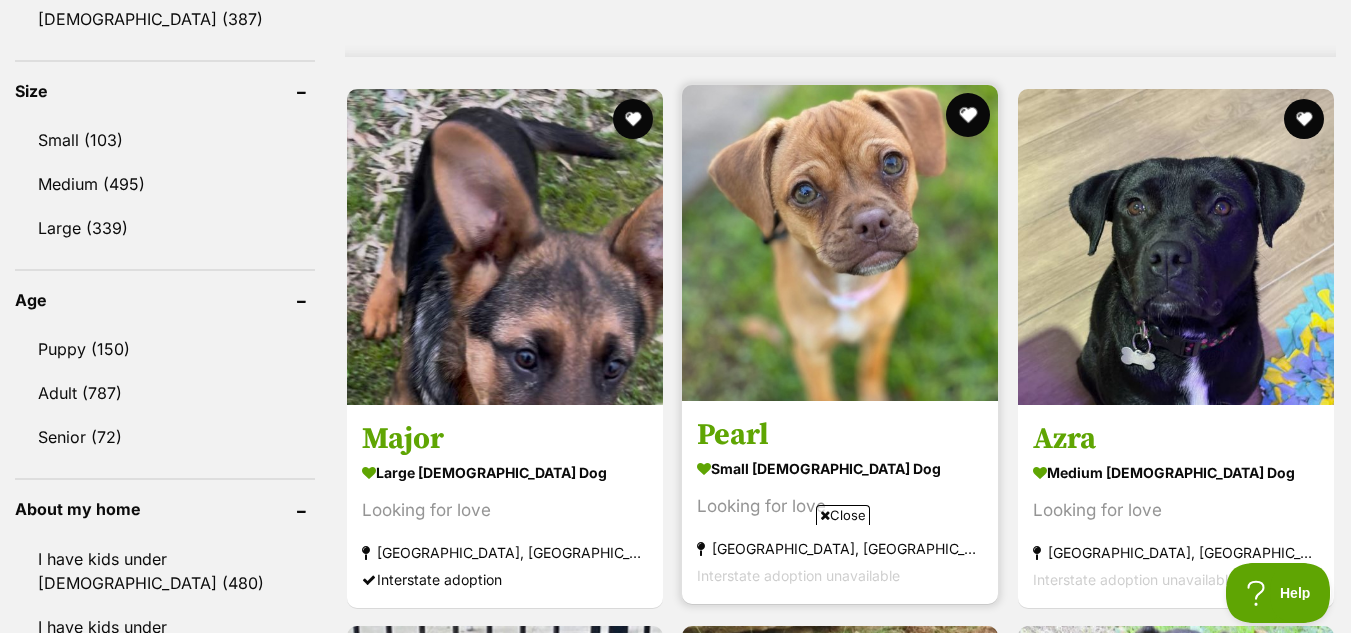 click at bounding box center [969, 115] 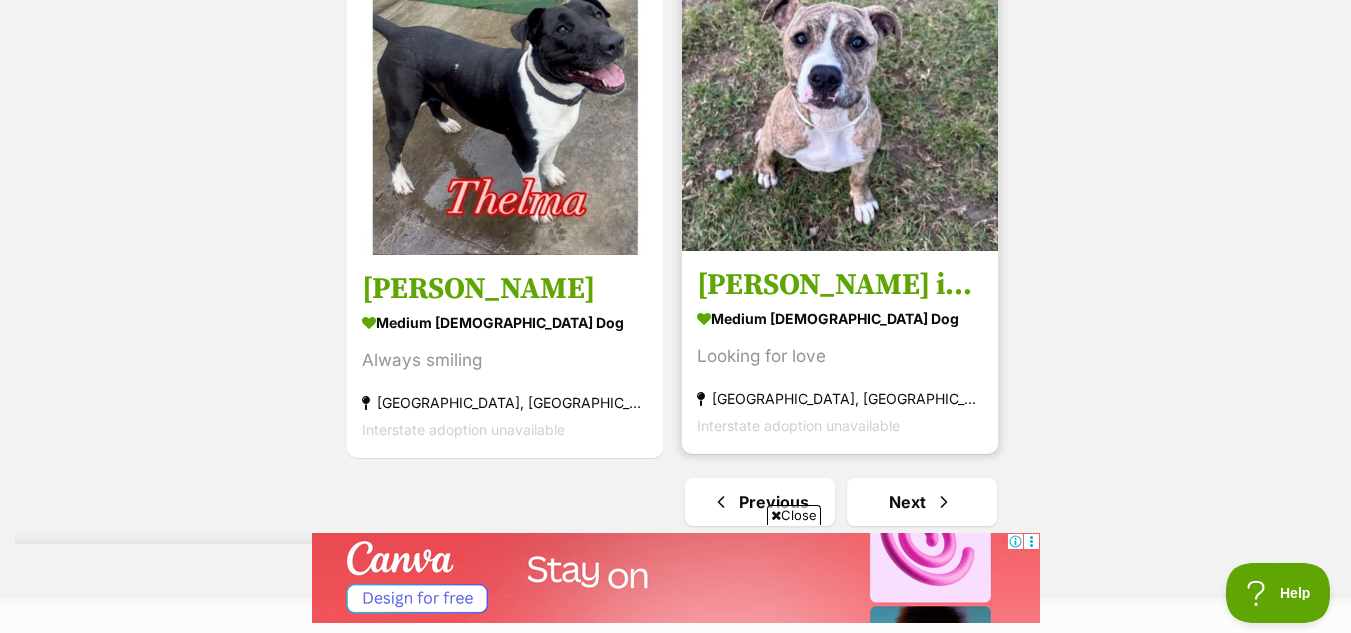 scroll, scrollTop: 4614, scrollLeft: 0, axis: vertical 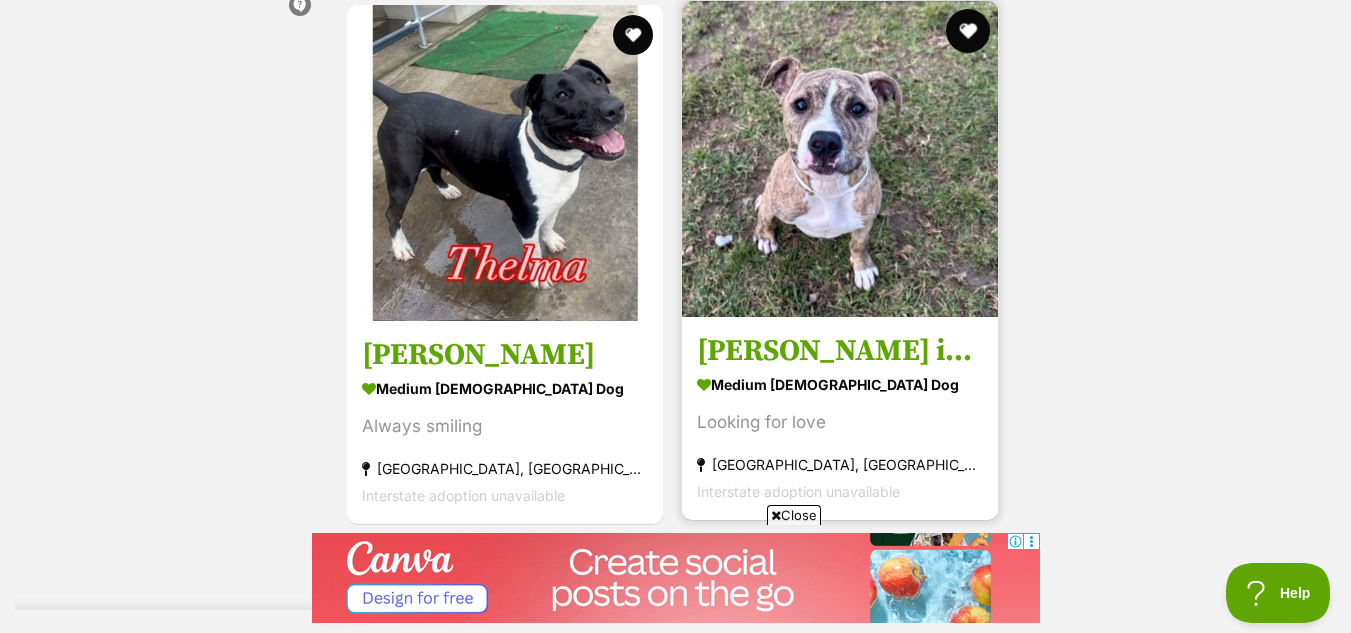 click at bounding box center [969, 31] 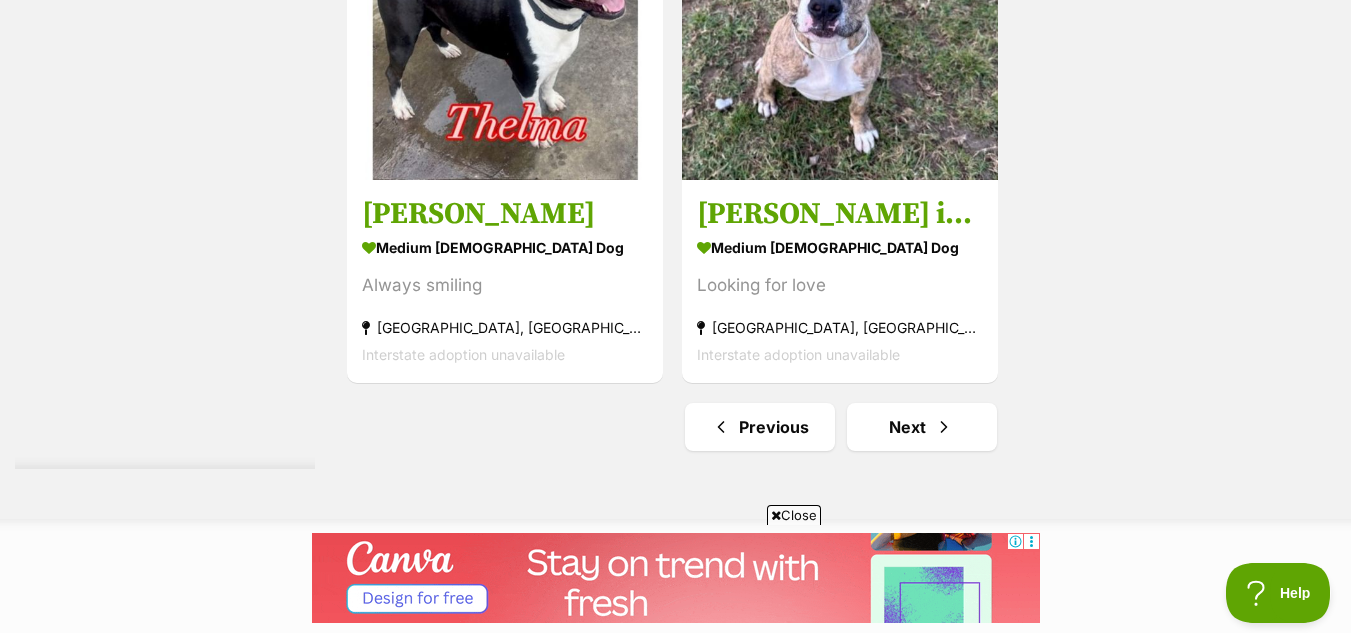 scroll, scrollTop: 4762, scrollLeft: 0, axis: vertical 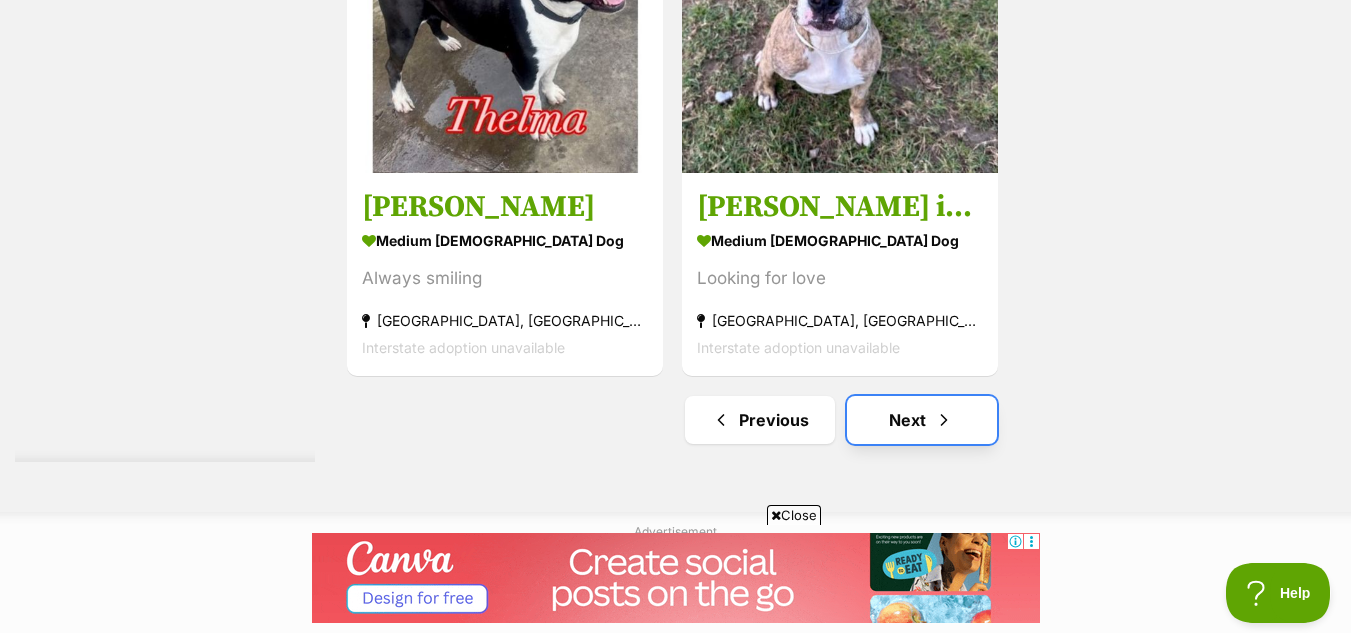click on "Next" at bounding box center [922, 420] 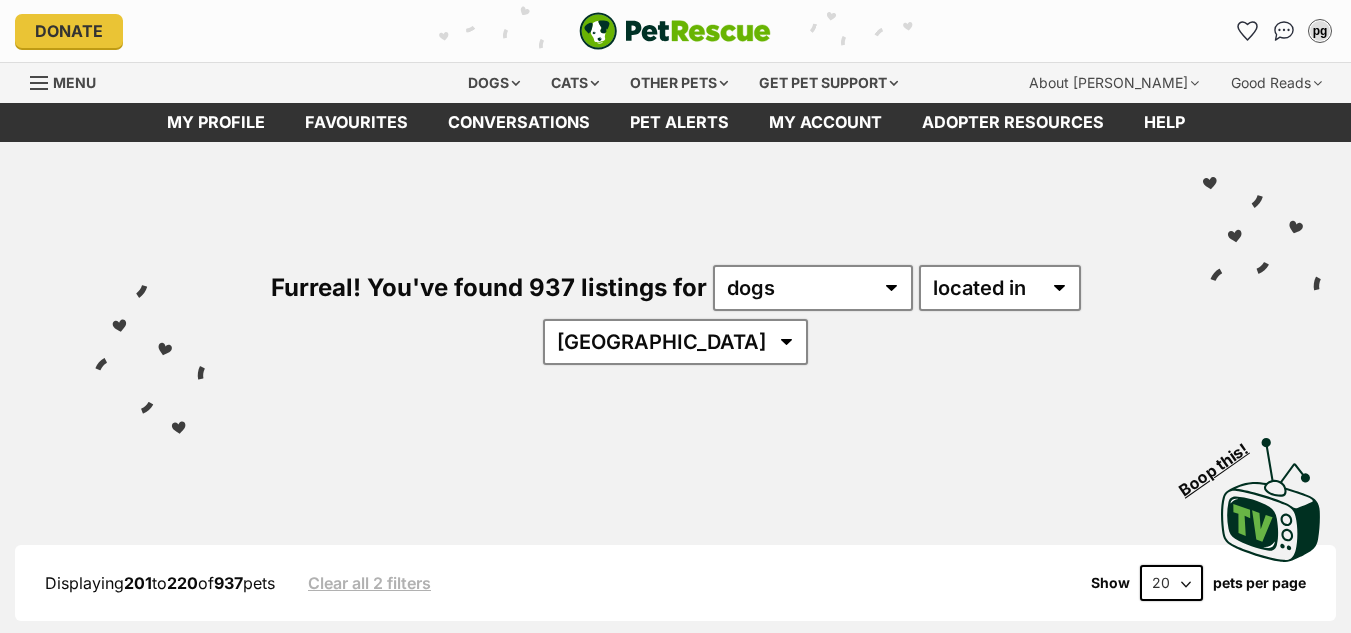 scroll, scrollTop: 0, scrollLeft: 0, axis: both 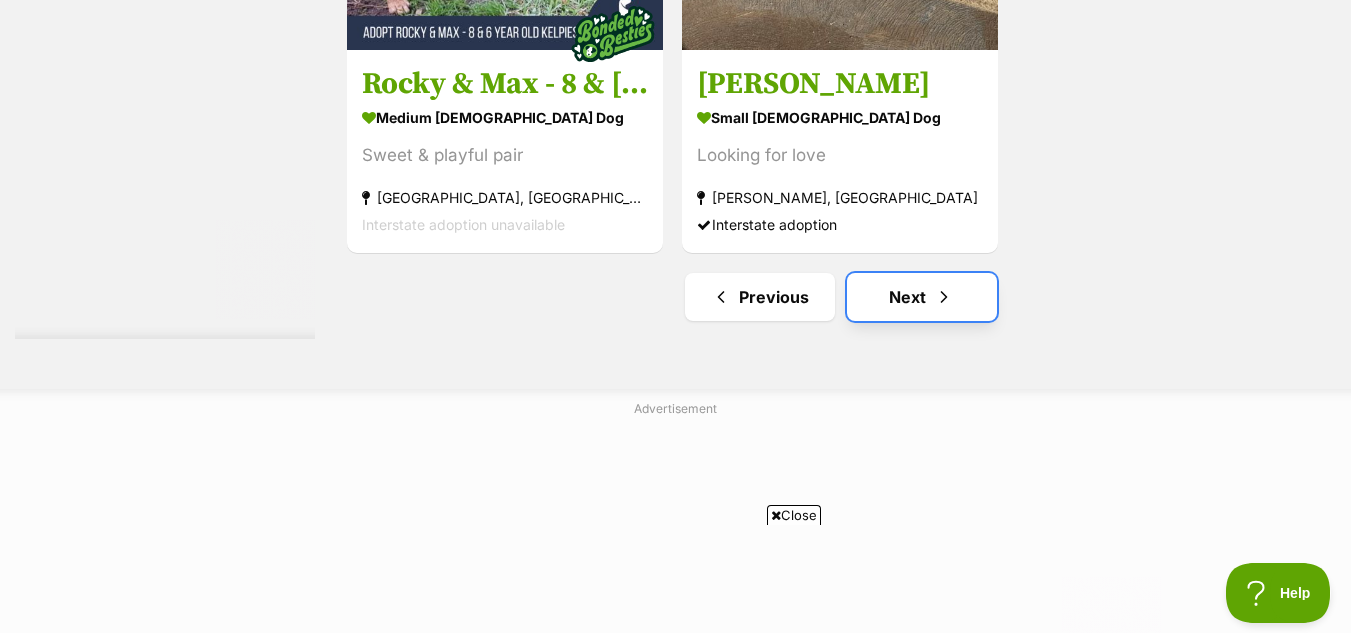 click at bounding box center [944, 297] 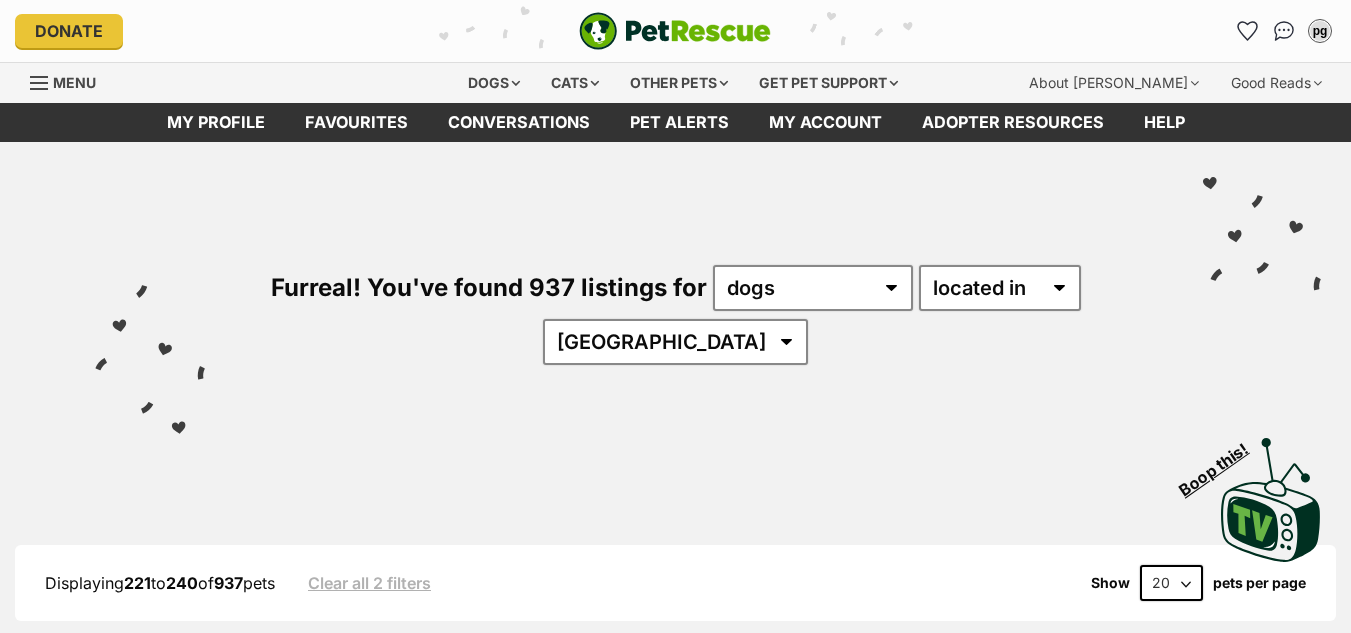 scroll, scrollTop: 0, scrollLeft: 0, axis: both 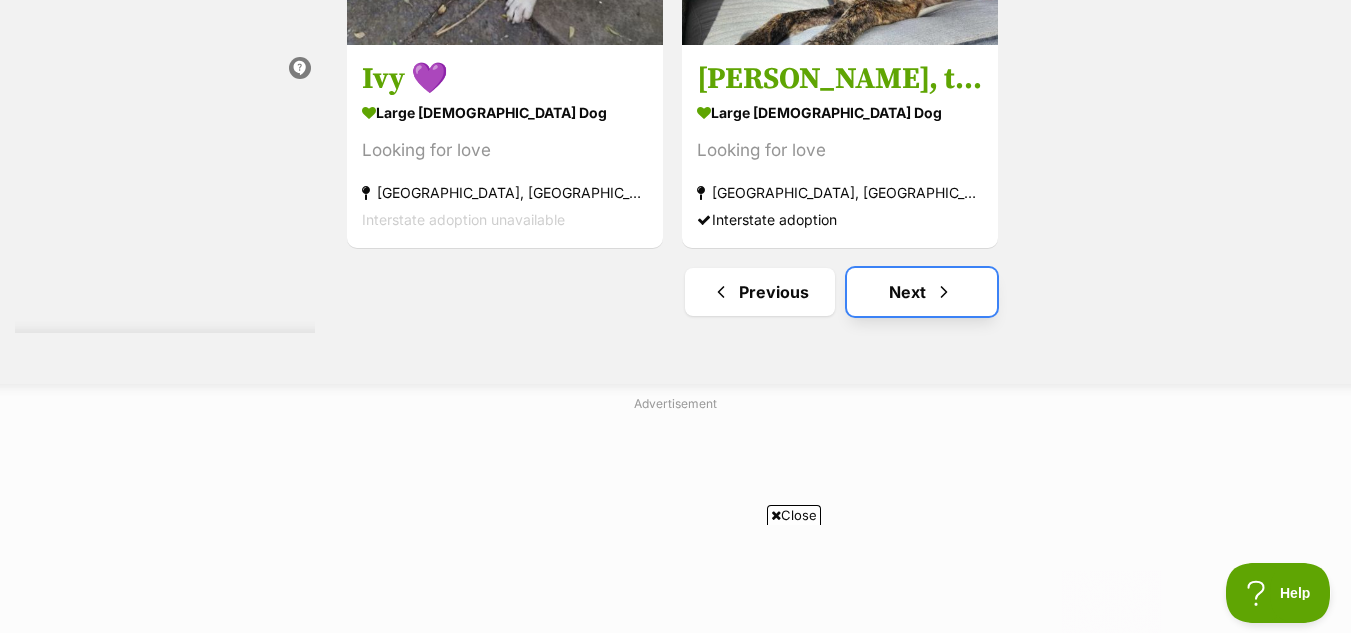 click on "Next" at bounding box center [922, 292] 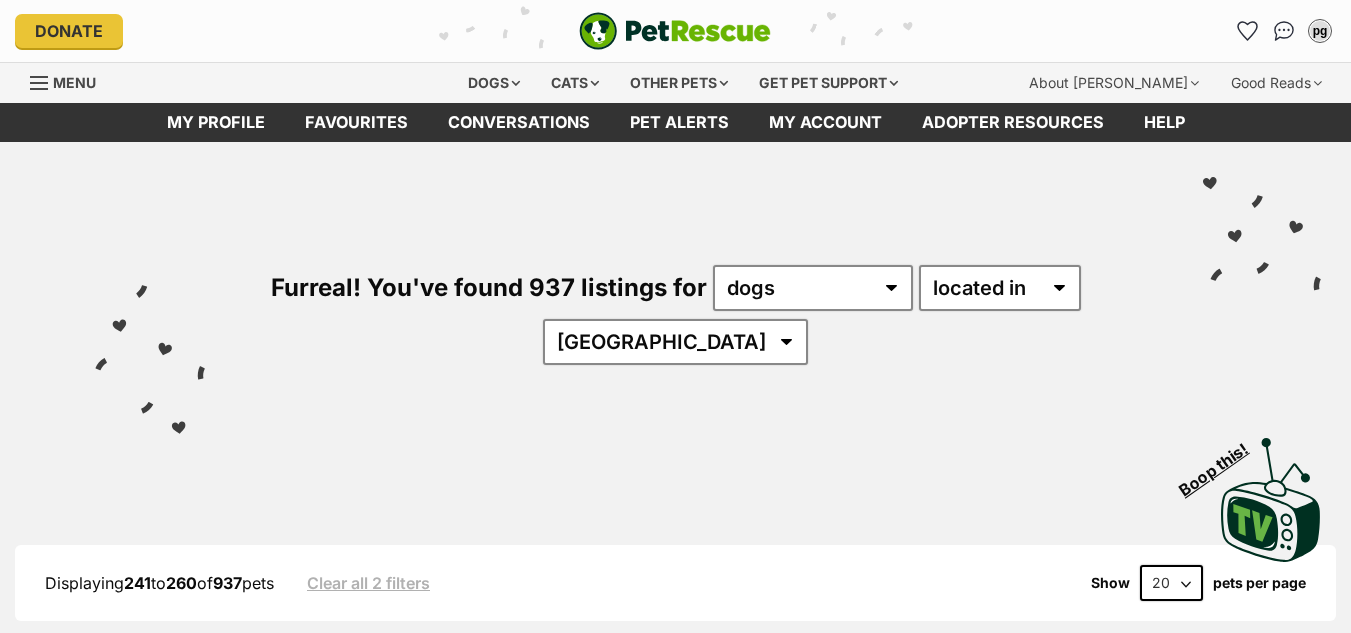 scroll, scrollTop: 0, scrollLeft: 0, axis: both 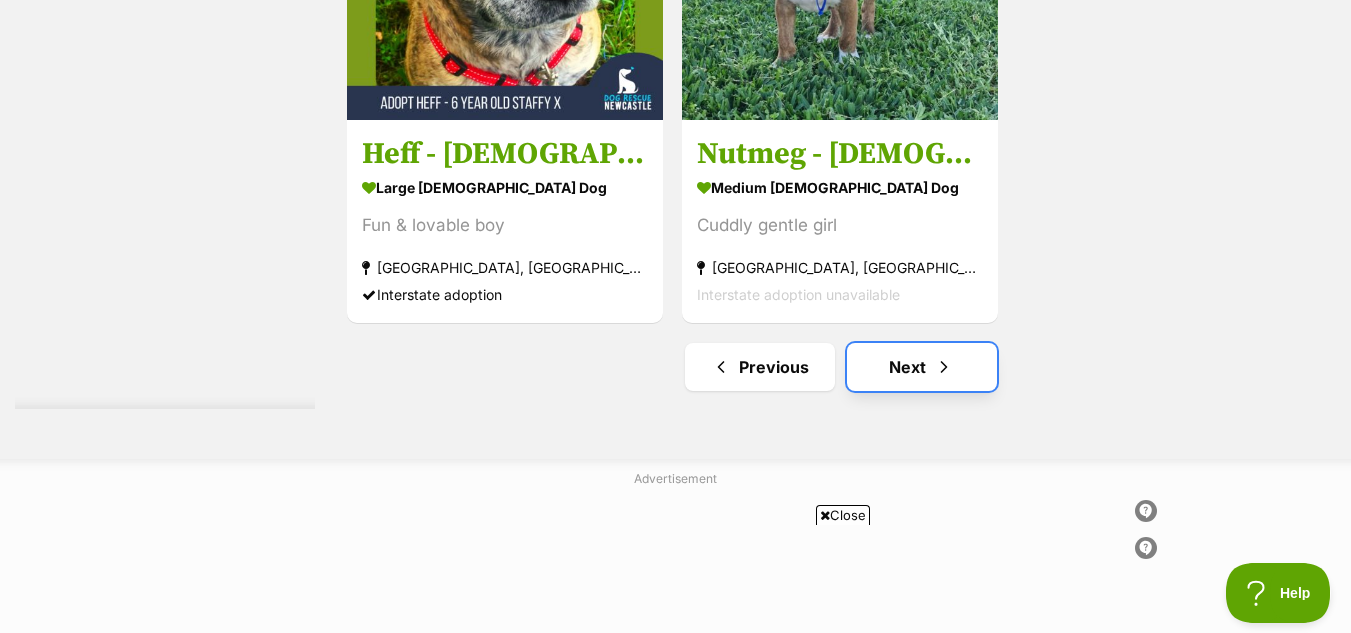 click on "Next" at bounding box center (922, 367) 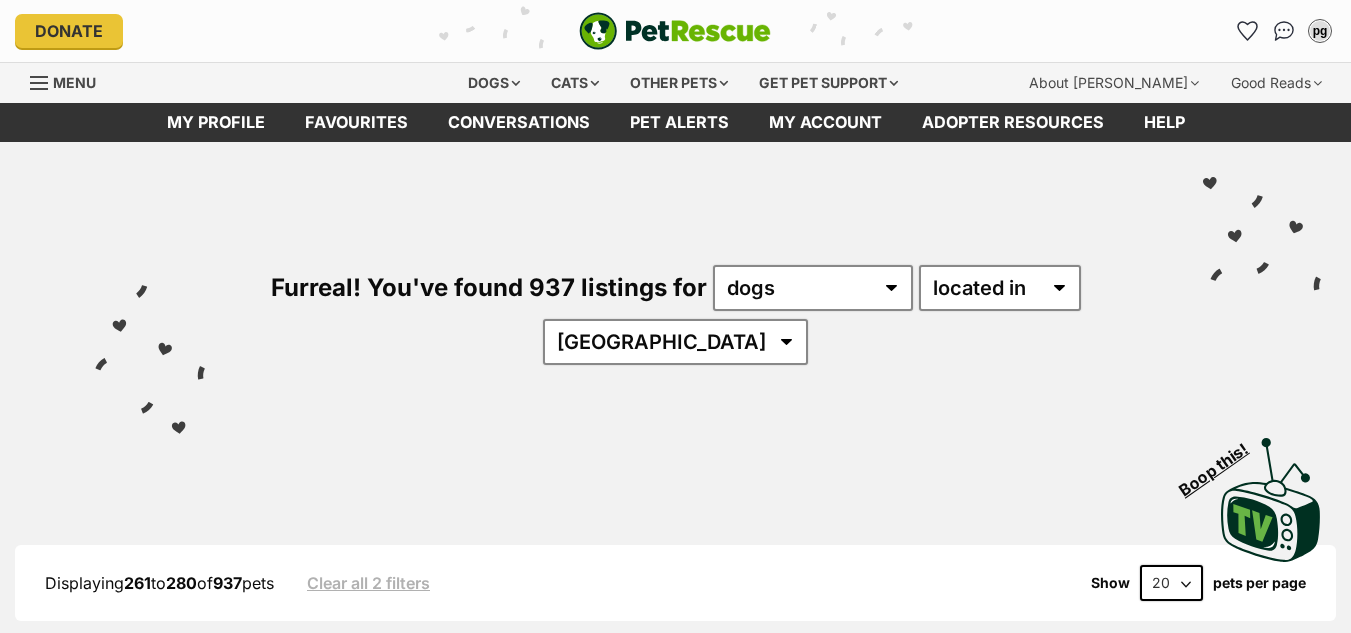 scroll, scrollTop: 0, scrollLeft: 0, axis: both 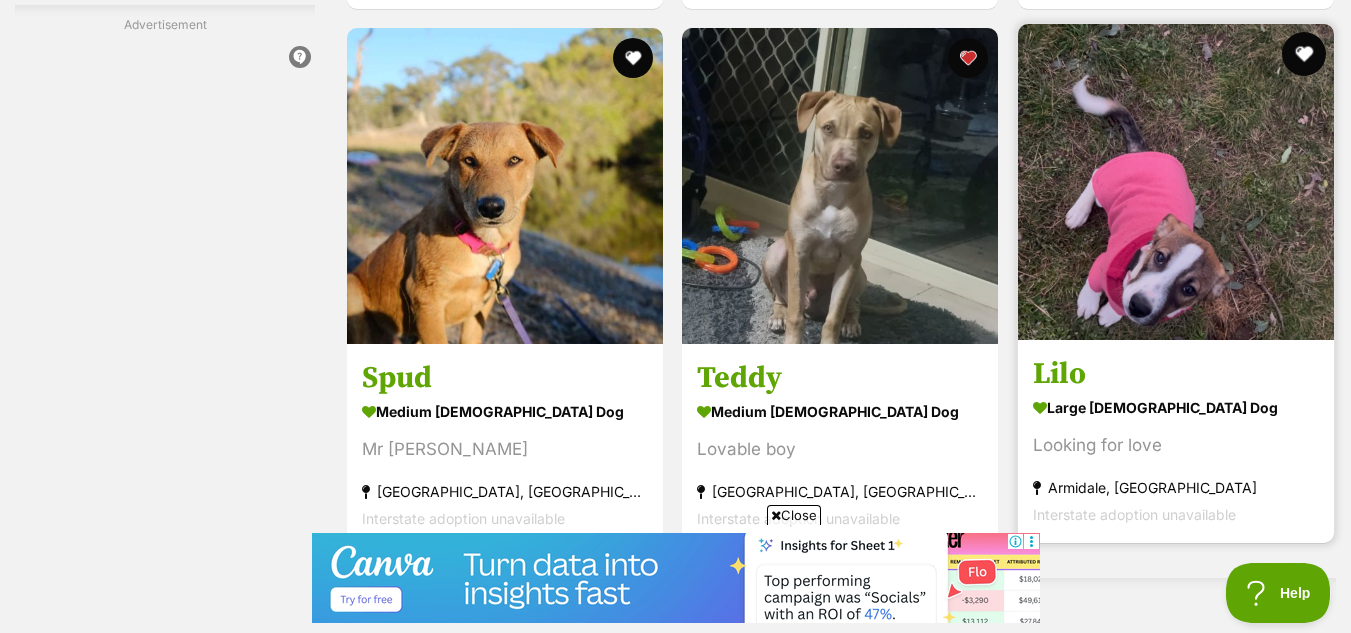 click at bounding box center [1304, 54] 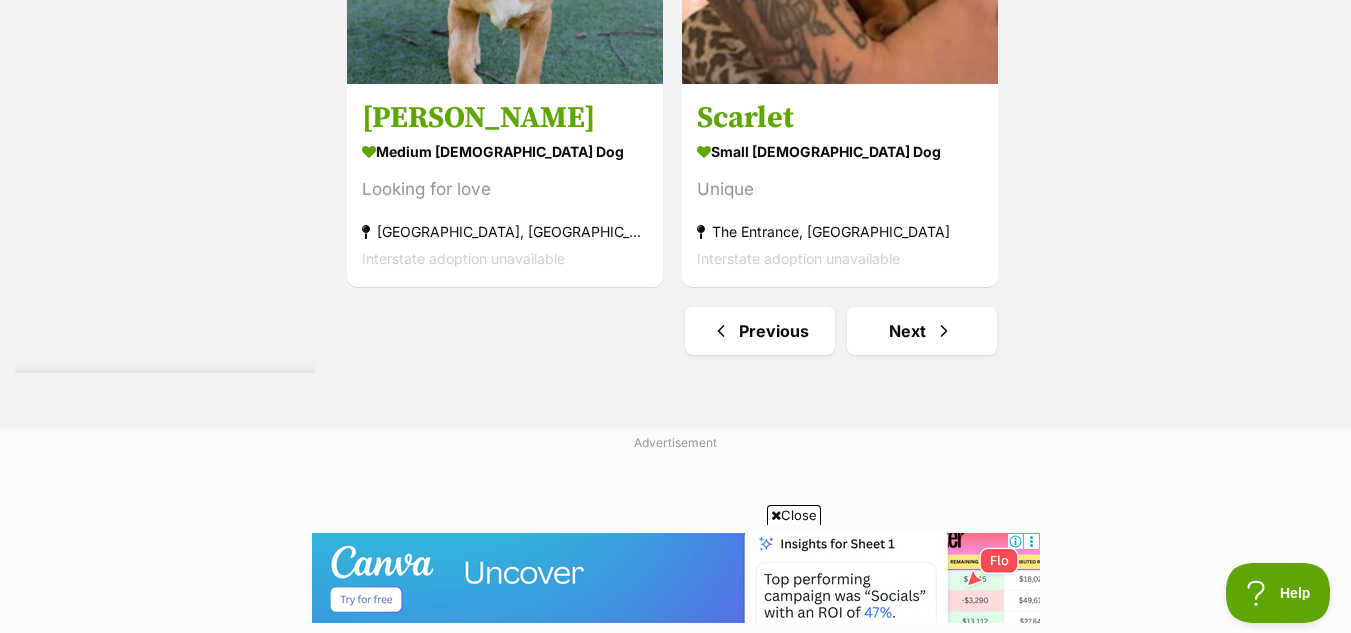 scroll, scrollTop: 5012, scrollLeft: 0, axis: vertical 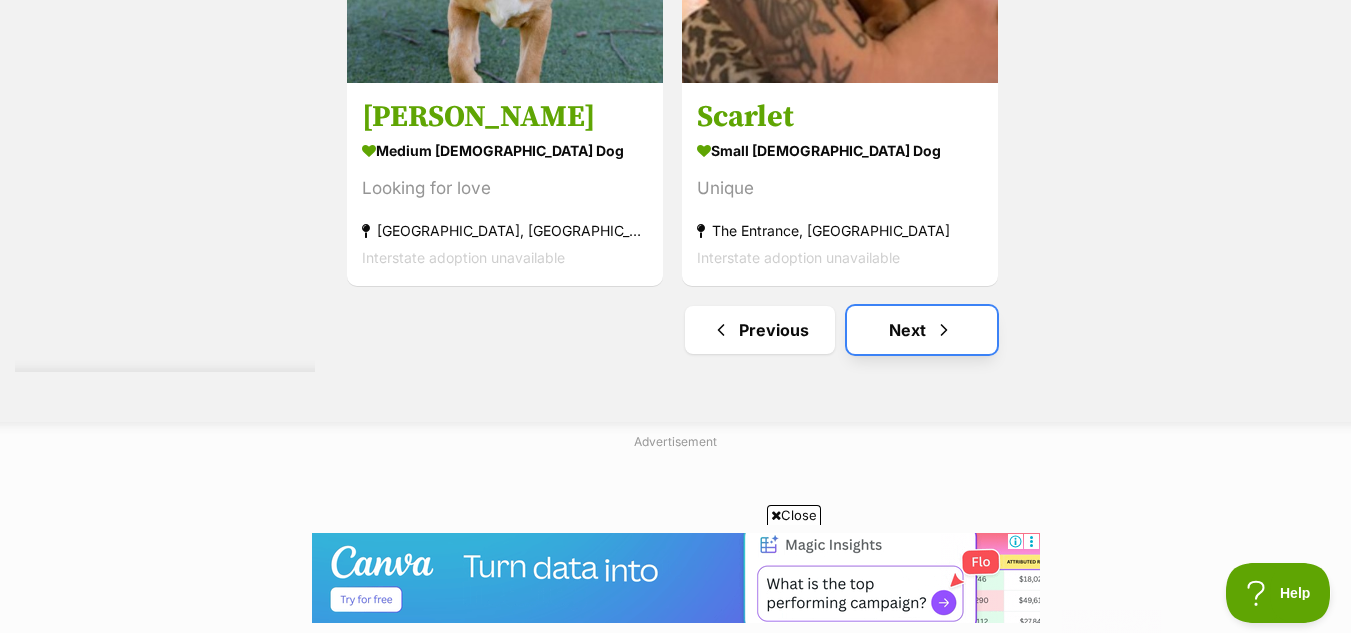 click on "Next" at bounding box center (922, 330) 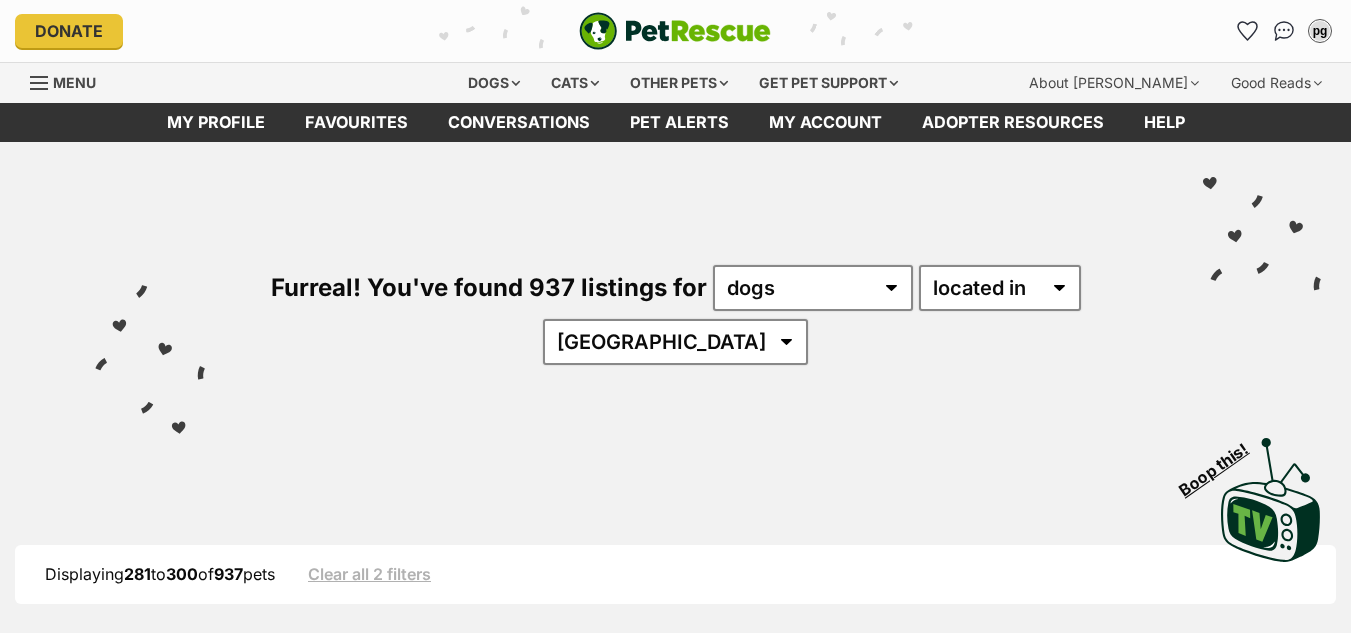 scroll, scrollTop: 0, scrollLeft: 0, axis: both 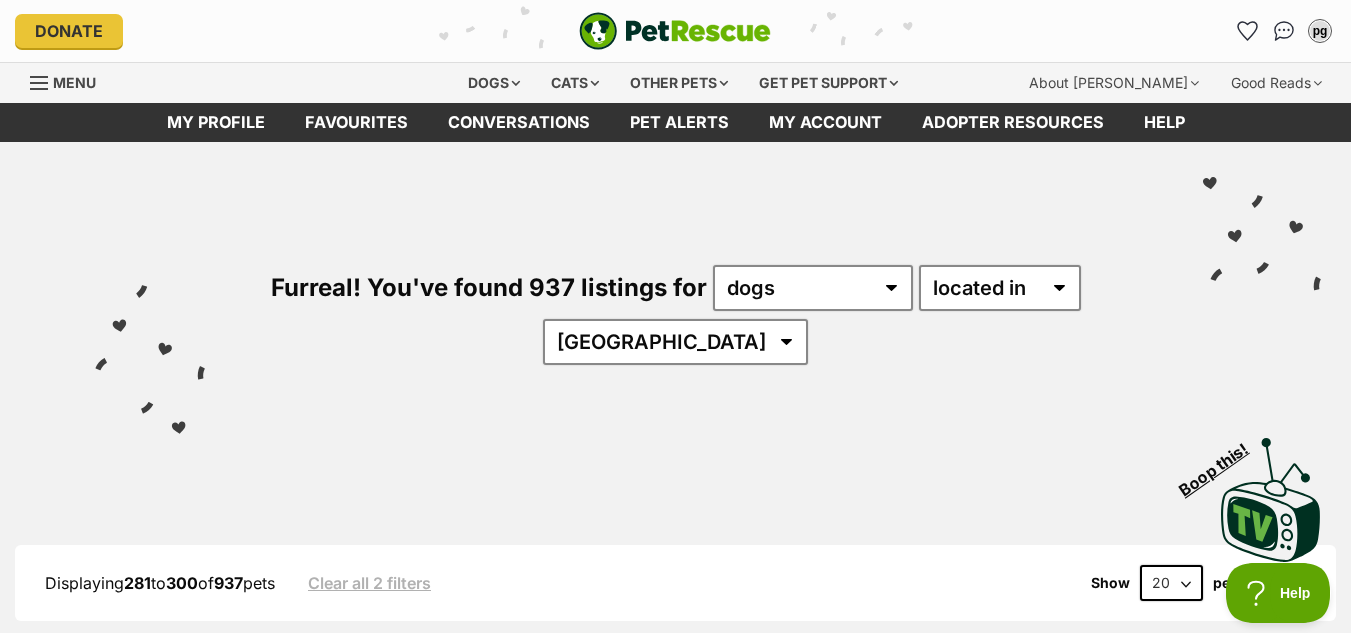 click on "Furreal! You've found 937 listings for
any type of pet
cats
dogs
other pets
available in
located in
[GEOGRAPHIC_DATA]
[GEOGRAPHIC_DATA]
[GEOGRAPHIC_DATA]
NT
[GEOGRAPHIC_DATA]
SA
[GEOGRAPHIC_DATA]
[GEOGRAPHIC_DATA]
[GEOGRAPHIC_DATA]" at bounding box center (675, 281) 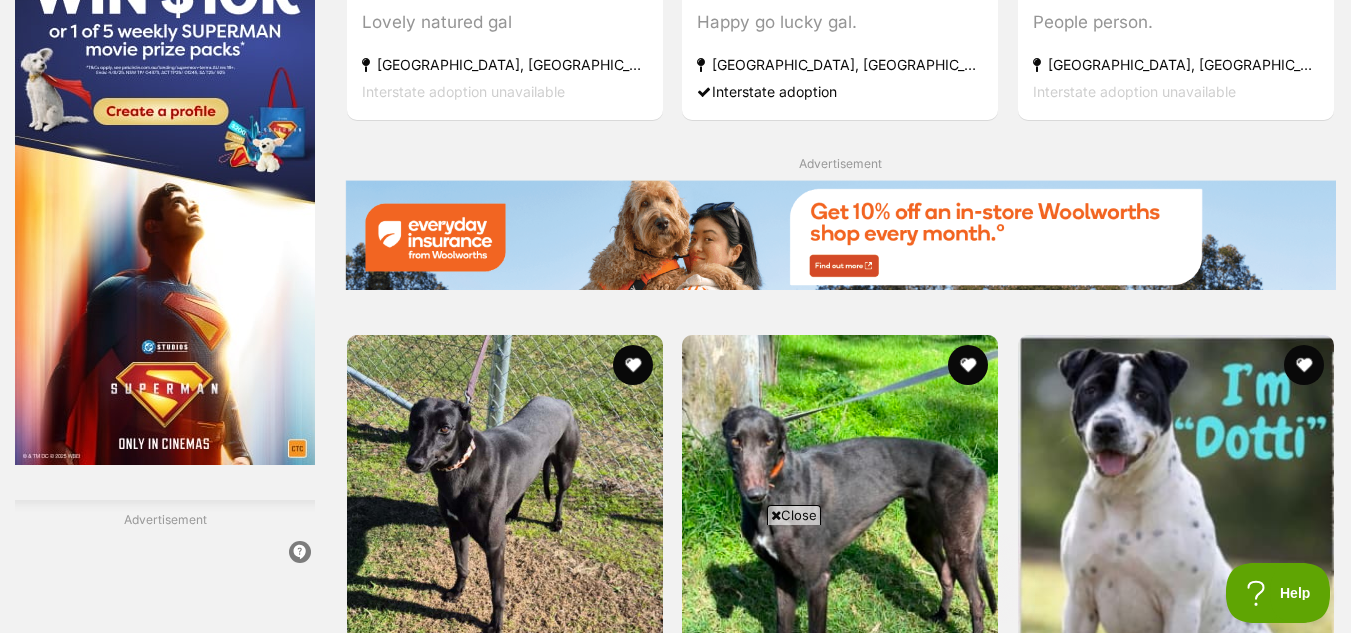 scroll, scrollTop: 3395, scrollLeft: 0, axis: vertical 